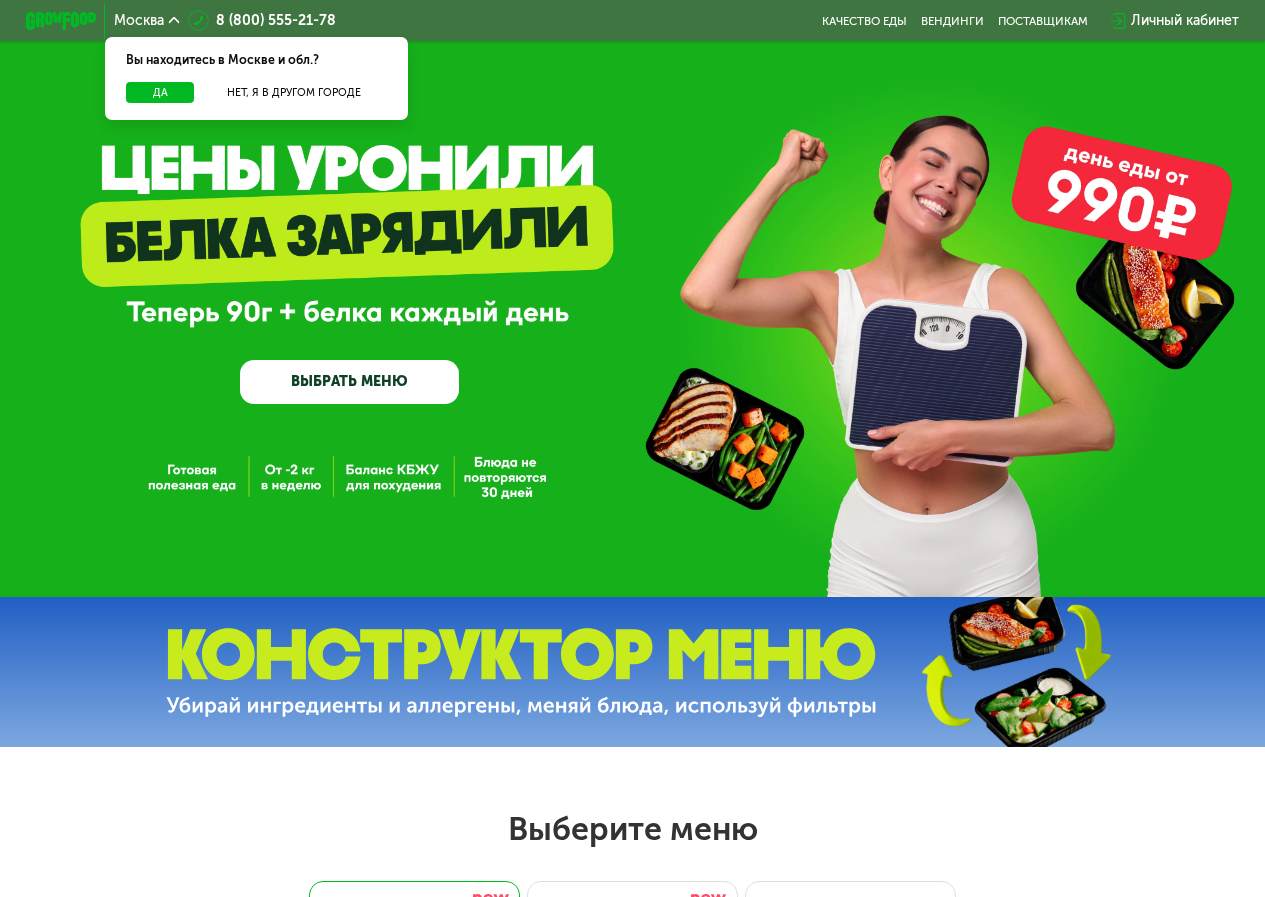 scroll, scrollTop: 0, scrollLeft: 0, axis: both 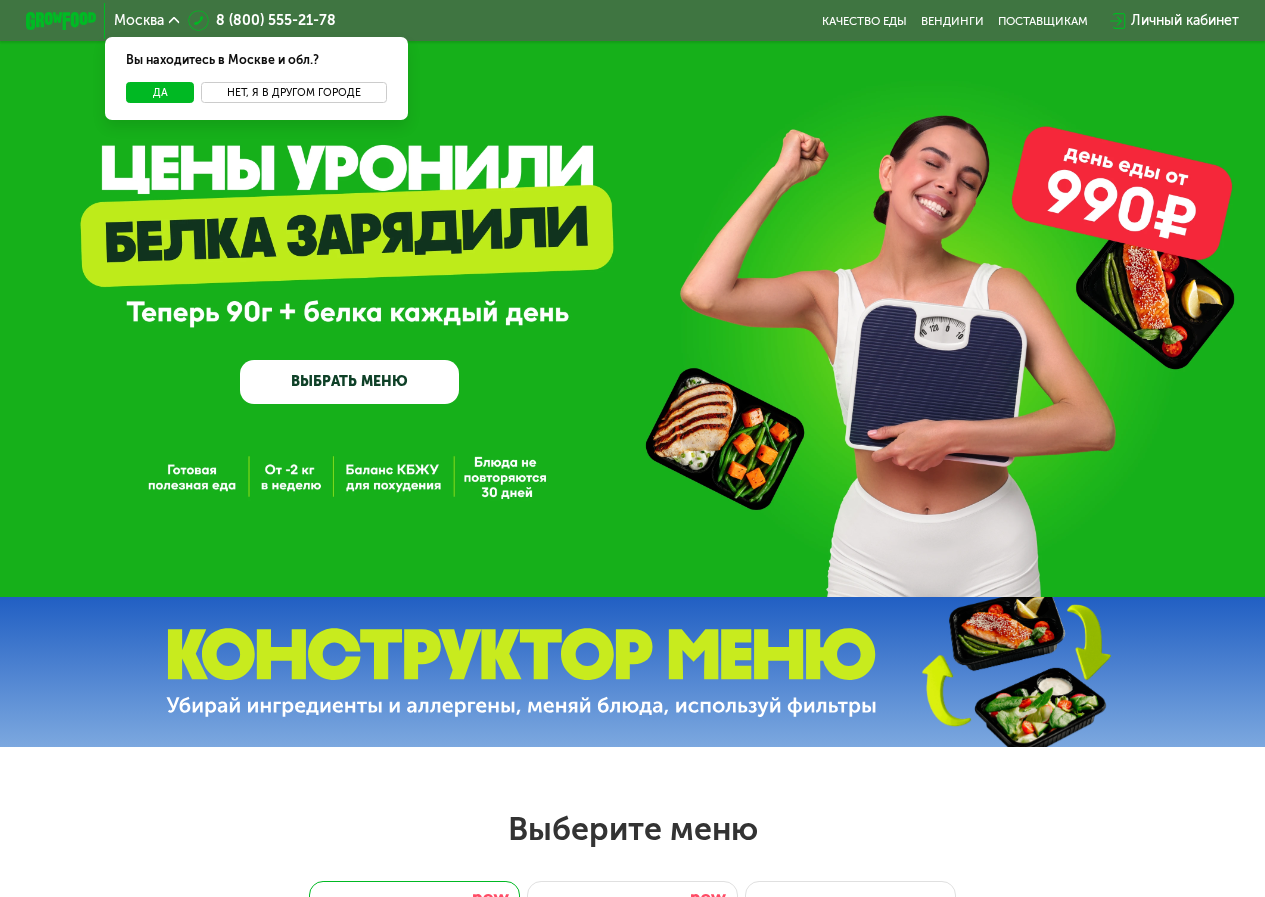 click on "Нет, я в другом городе" at bounding box center [293, 92] 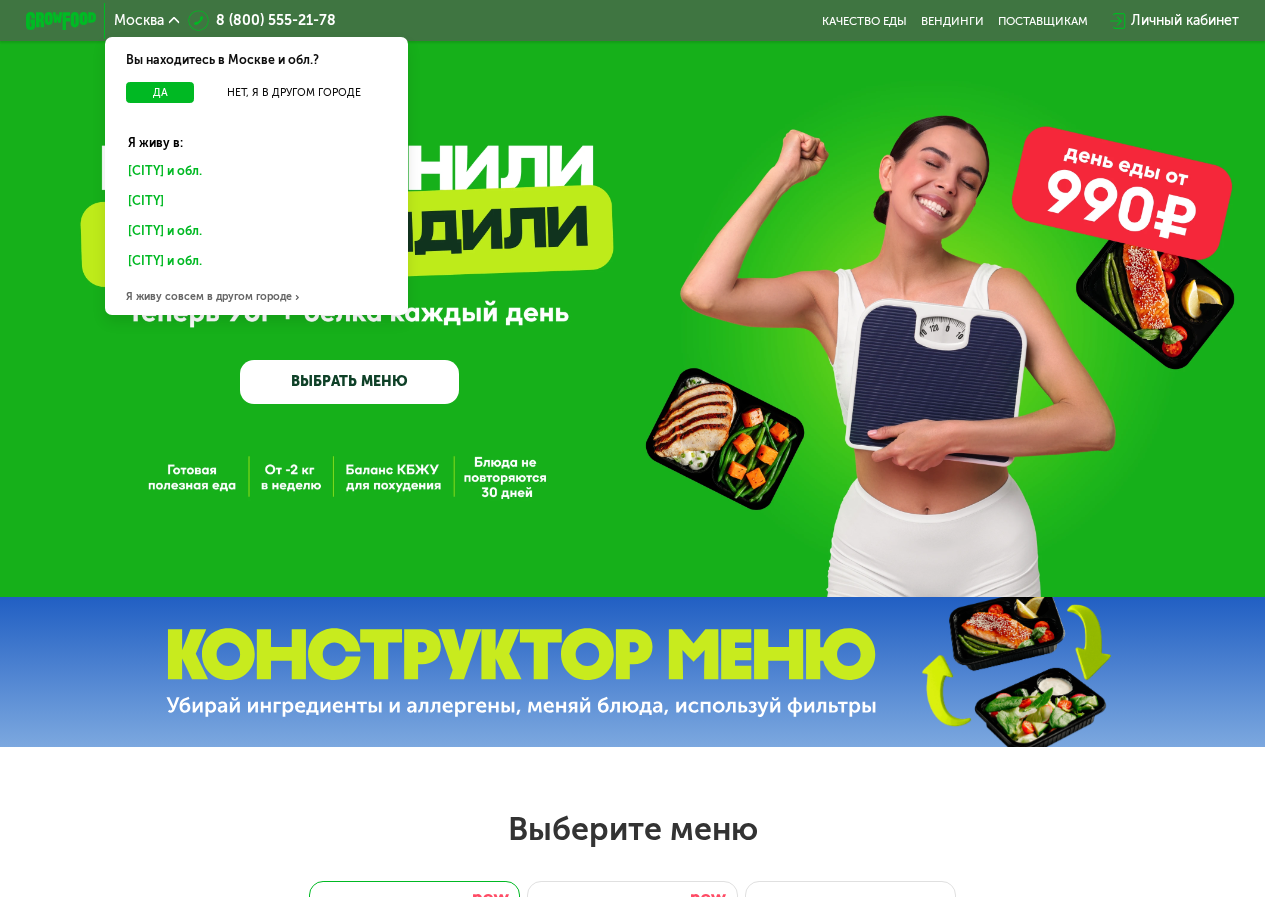 click on "Санкт-Петербурге и обл." 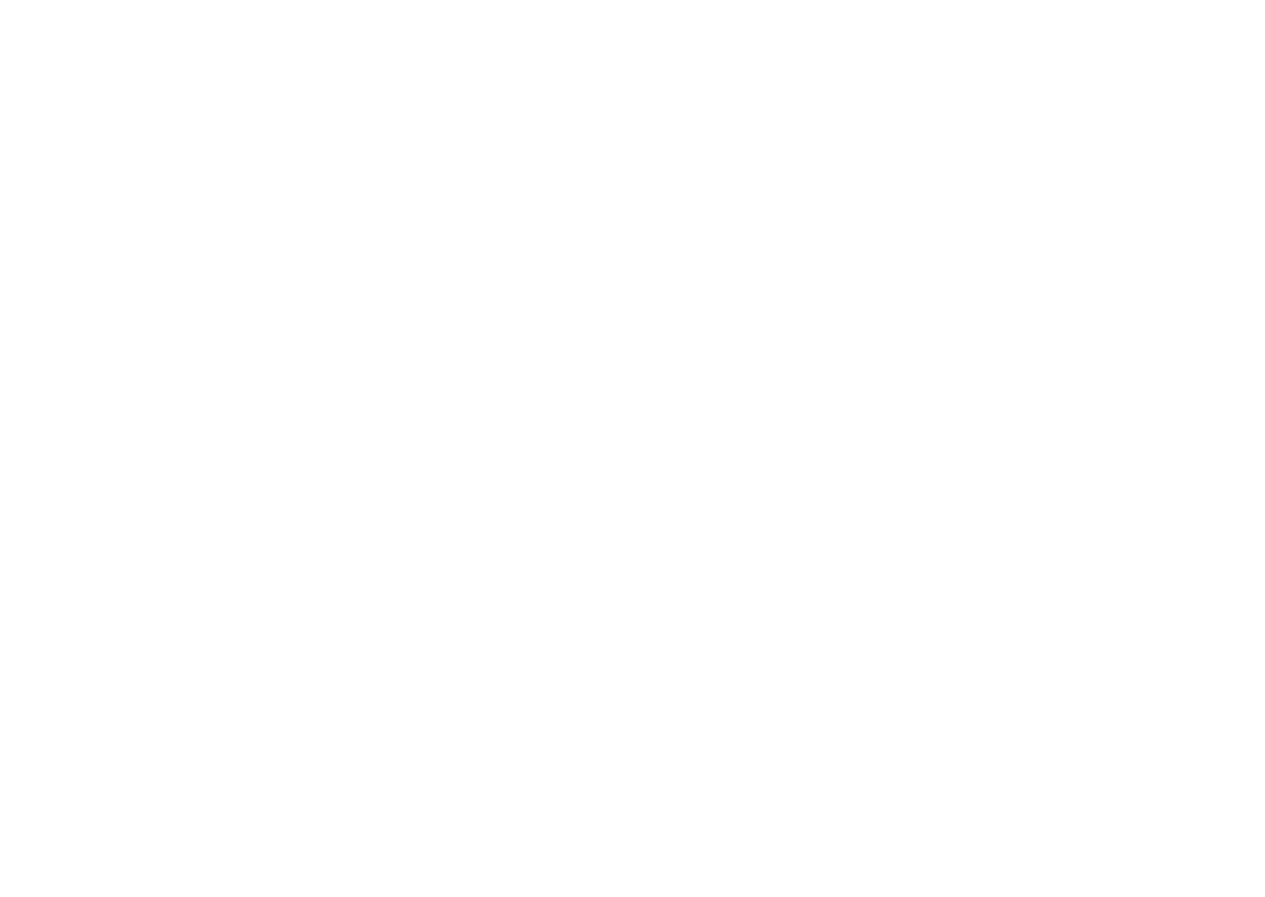 scroll, scrollTop: 0, scrollLeft: 0, axis: both 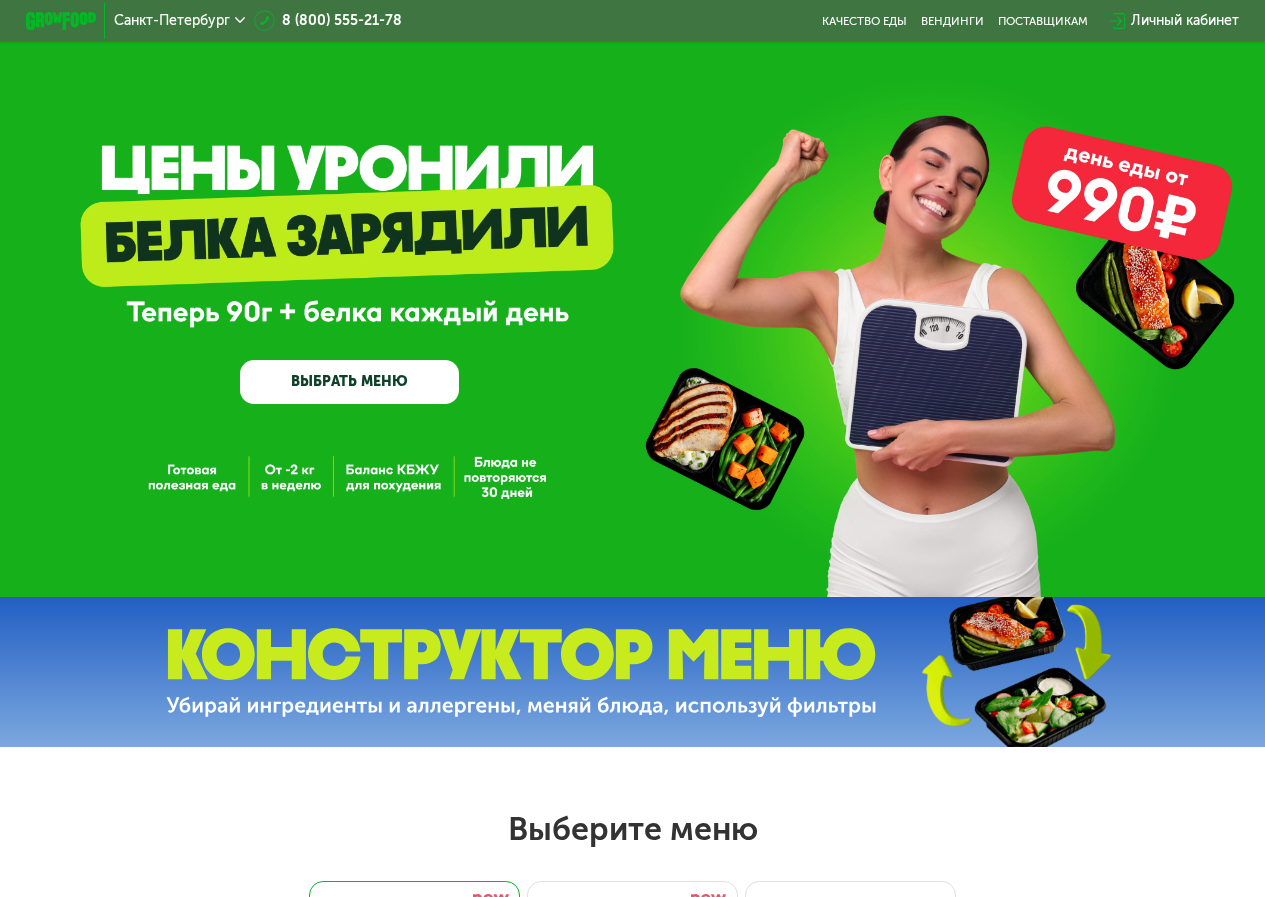 click on "ВЫБРАТЬ МЕНЮ" at bounding box center [349, 382] 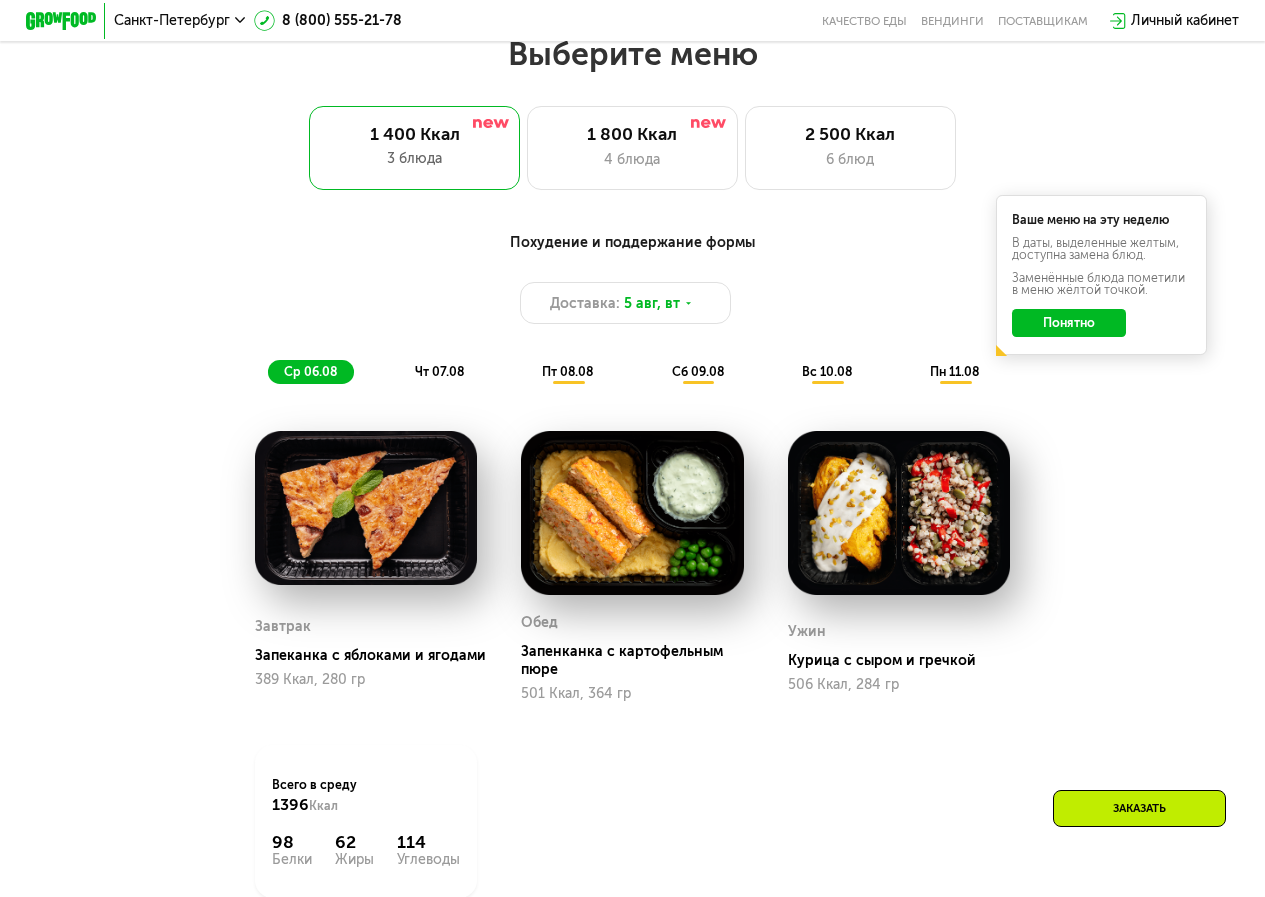 scroll, scrollTop: 675, scrollLeft: 0, axis: vertical 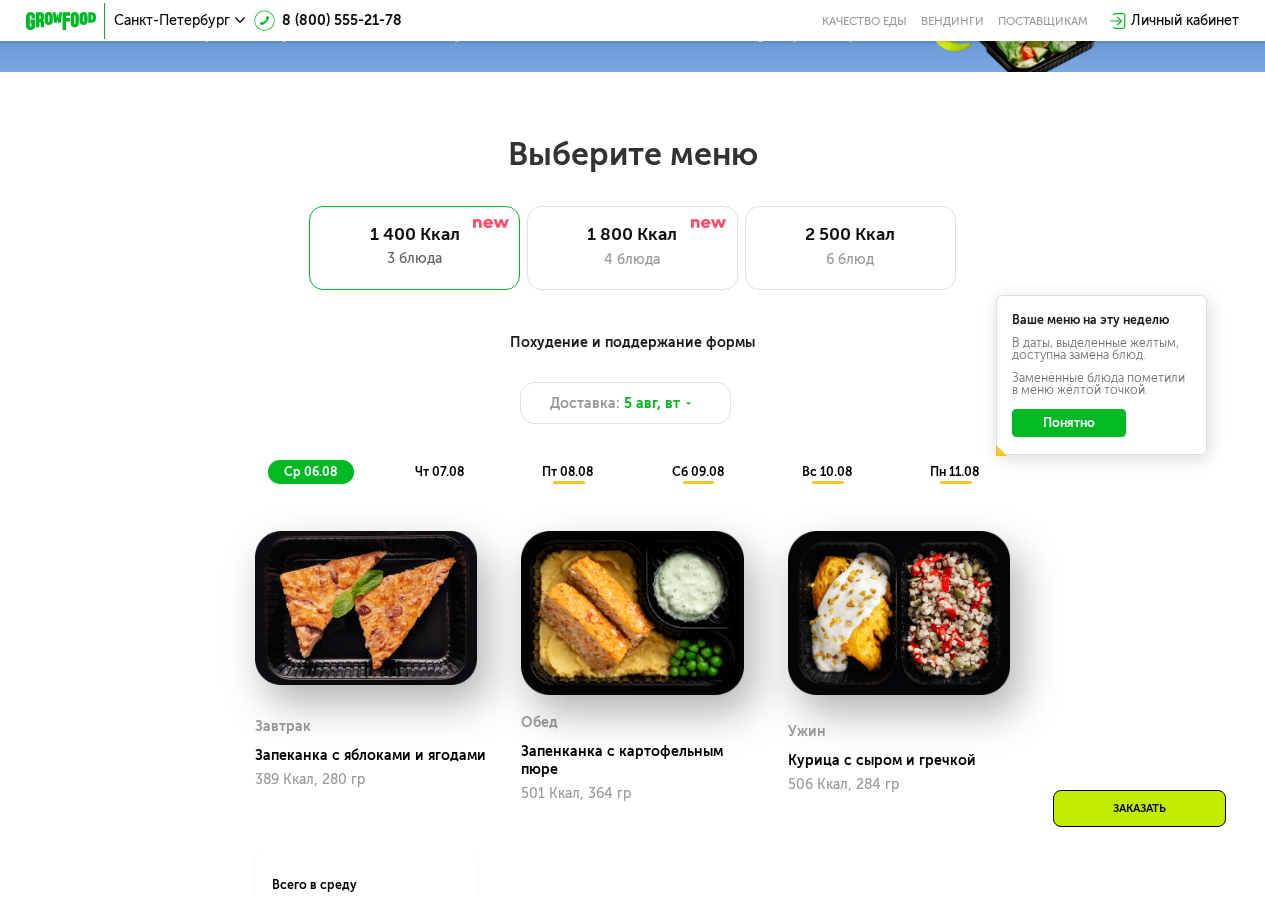 click on "чт 07.08" at bounding box center (439, 471) 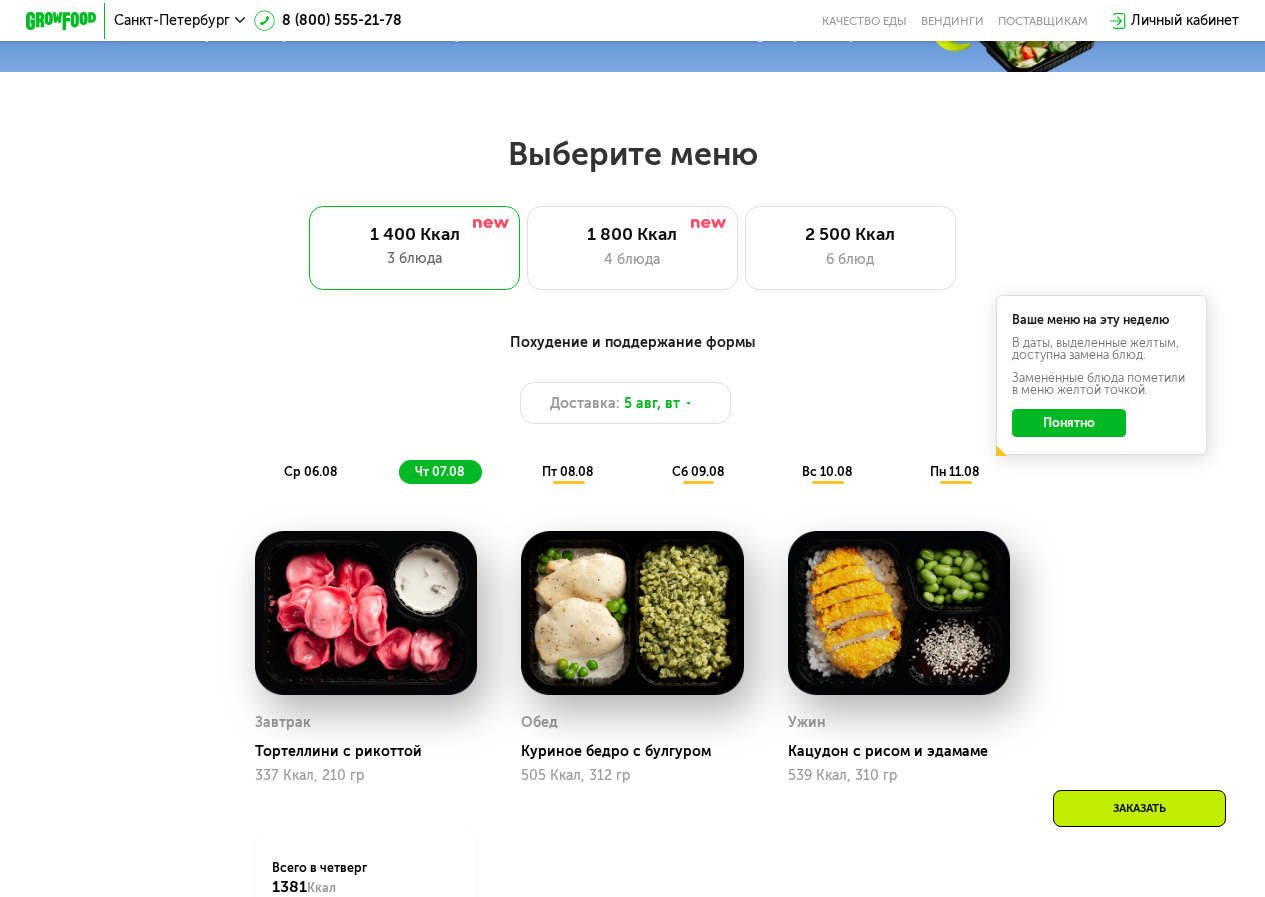 click on "ср 06.08" 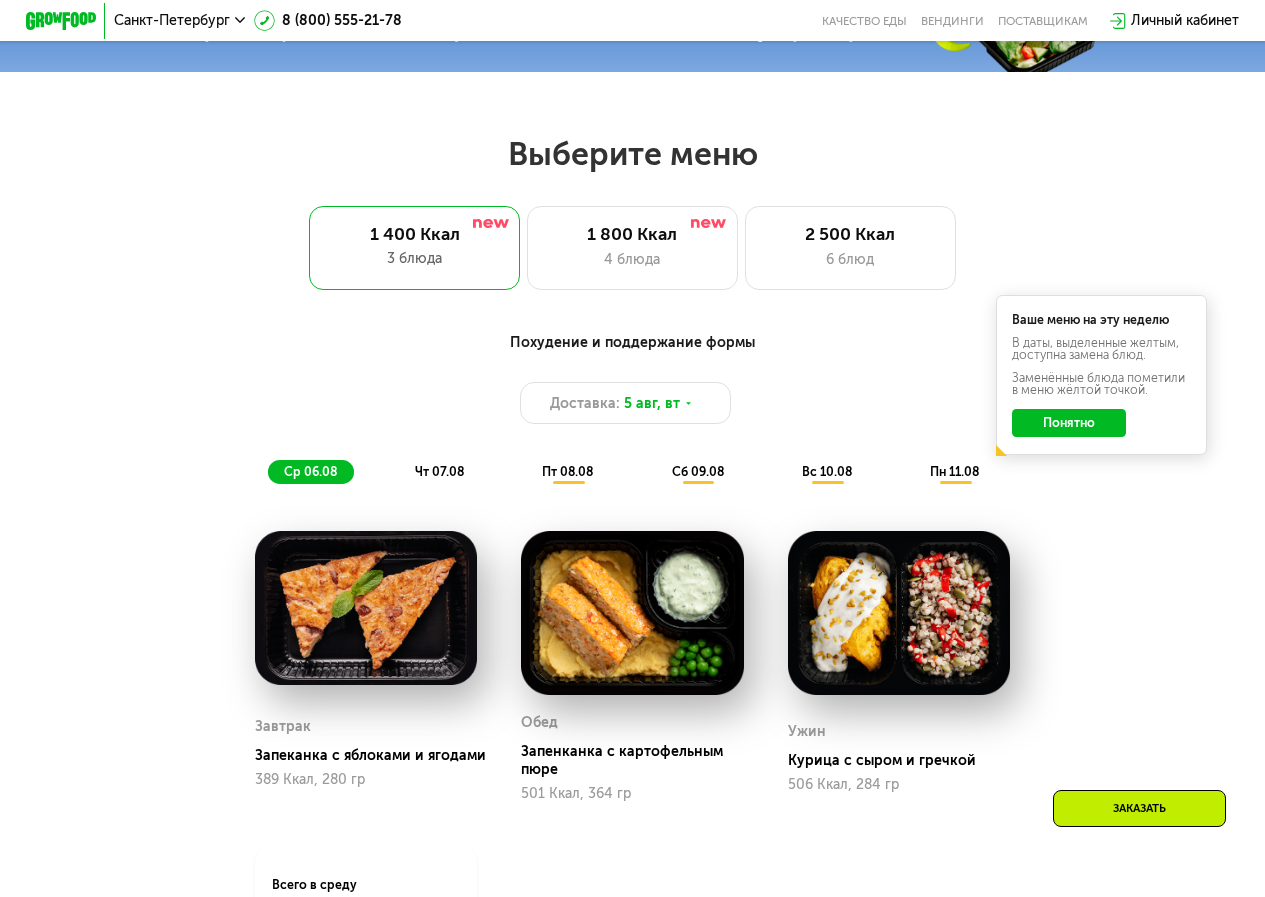 click on "пт 08.08" at bounding box center (567, 471) 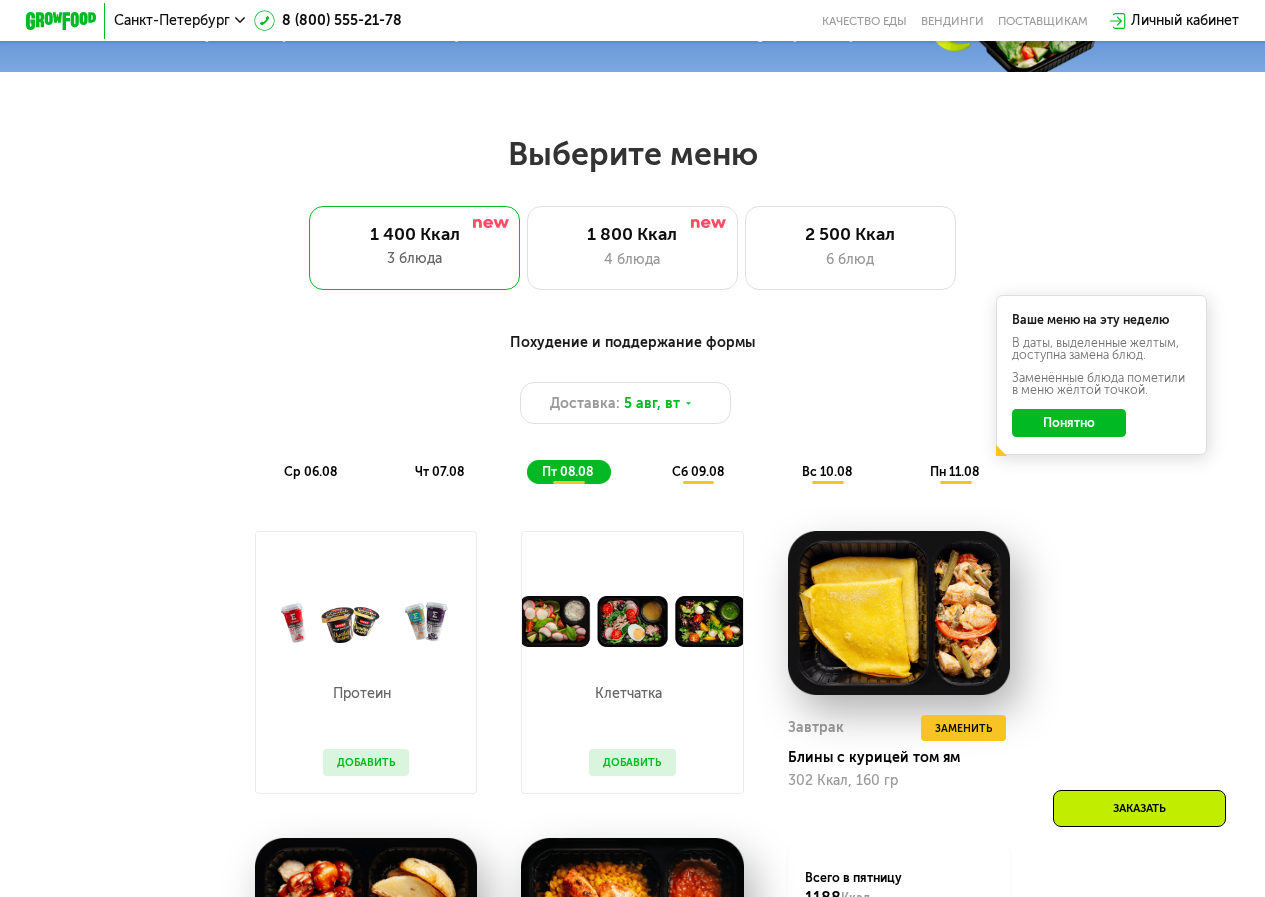 click on "Добавить" at bounding box center (632, 762) 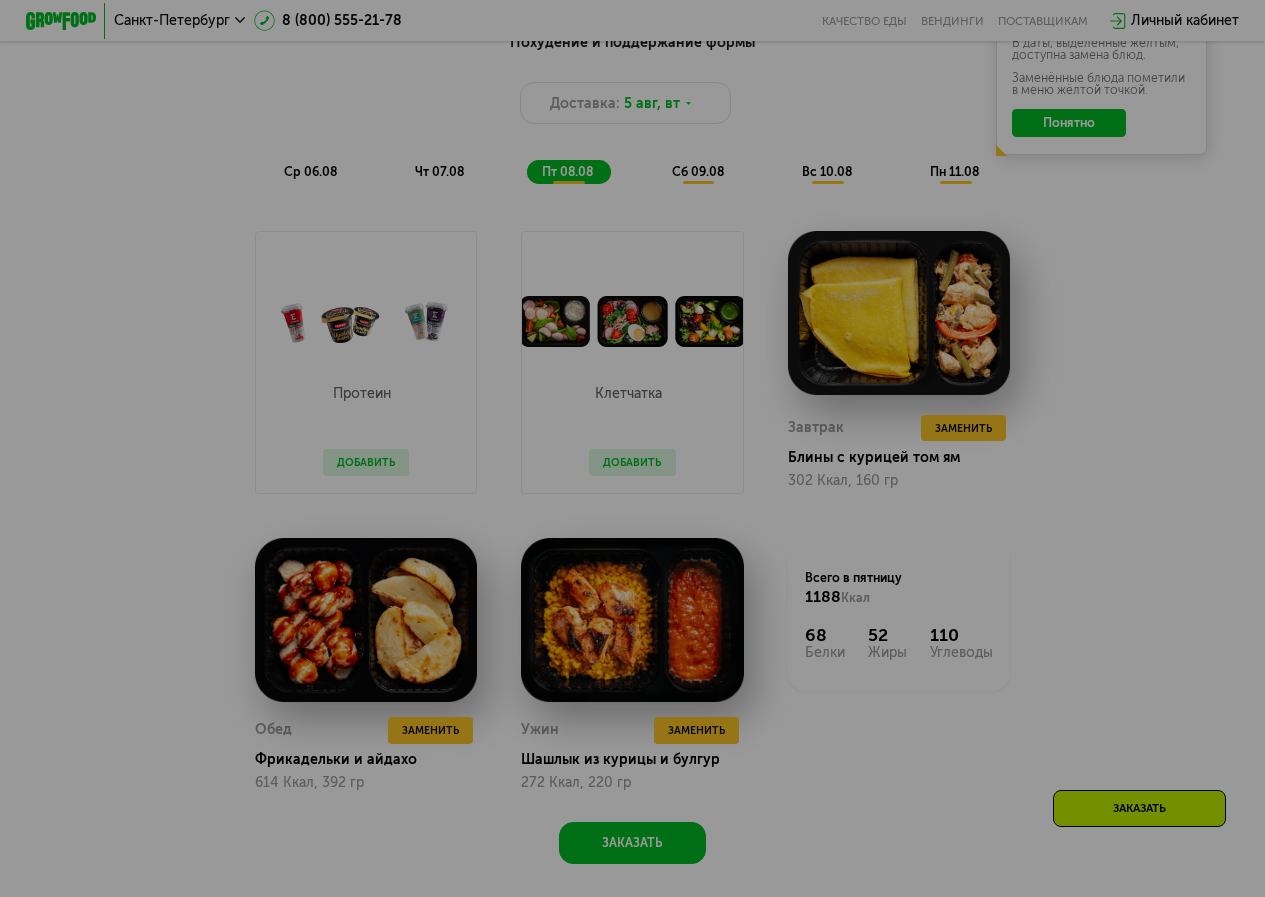 scroll, scrollTop: 575, scrollLeft: 0, axis: vertical 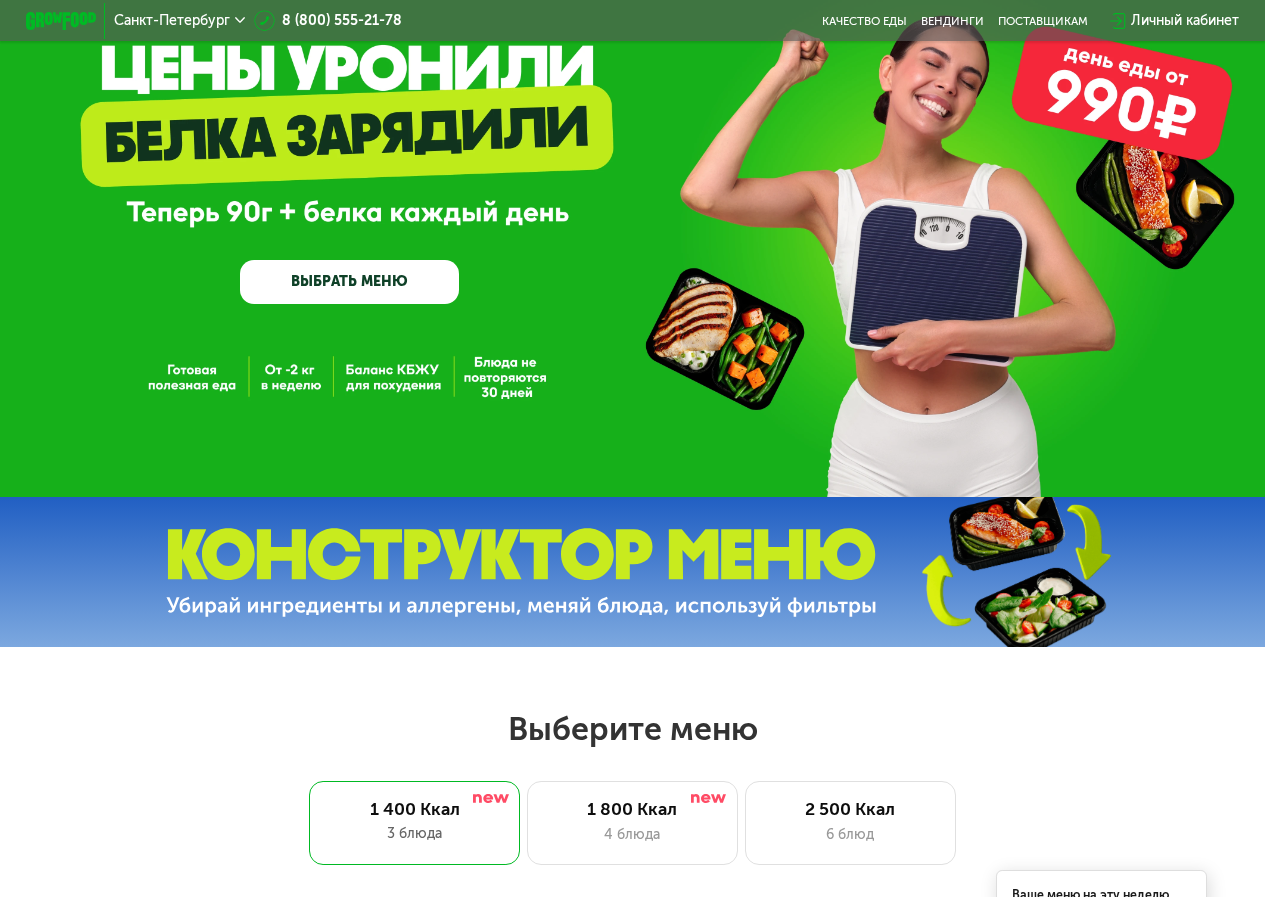 click on "Личный кабинет" at bounding box center (1185, 20) 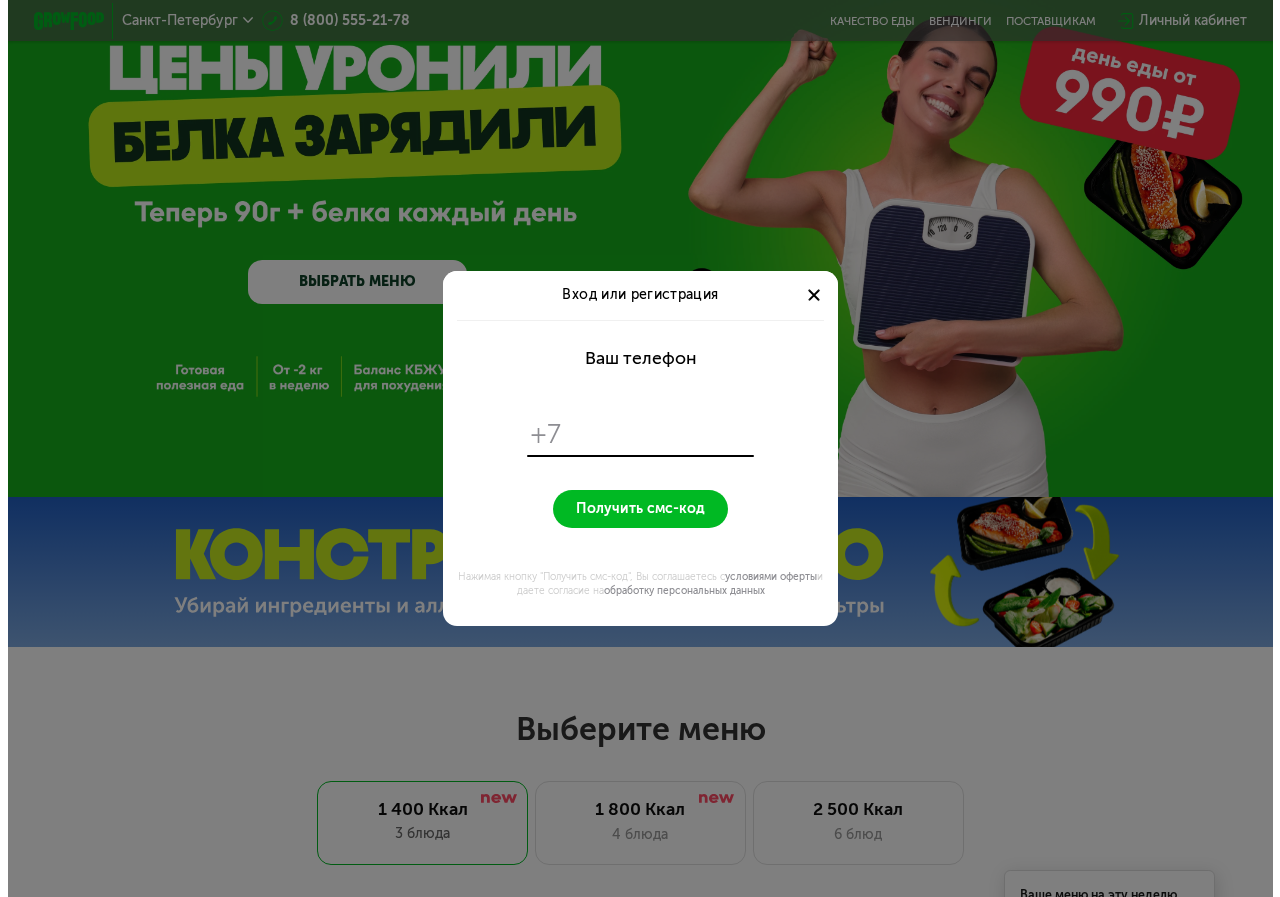scroll, scrollTop: 0, scrollLeft: 0, axis: both 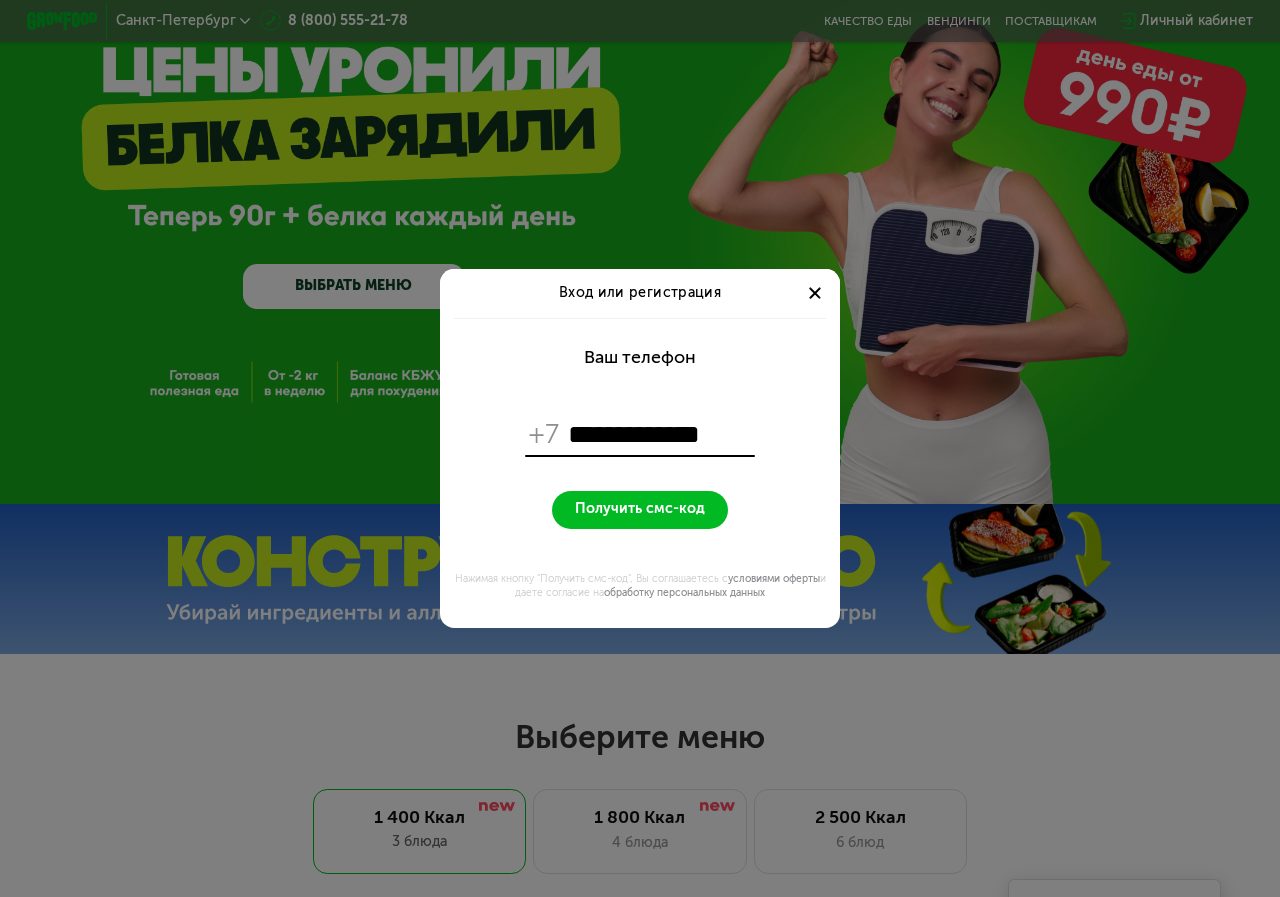 type on "**********" 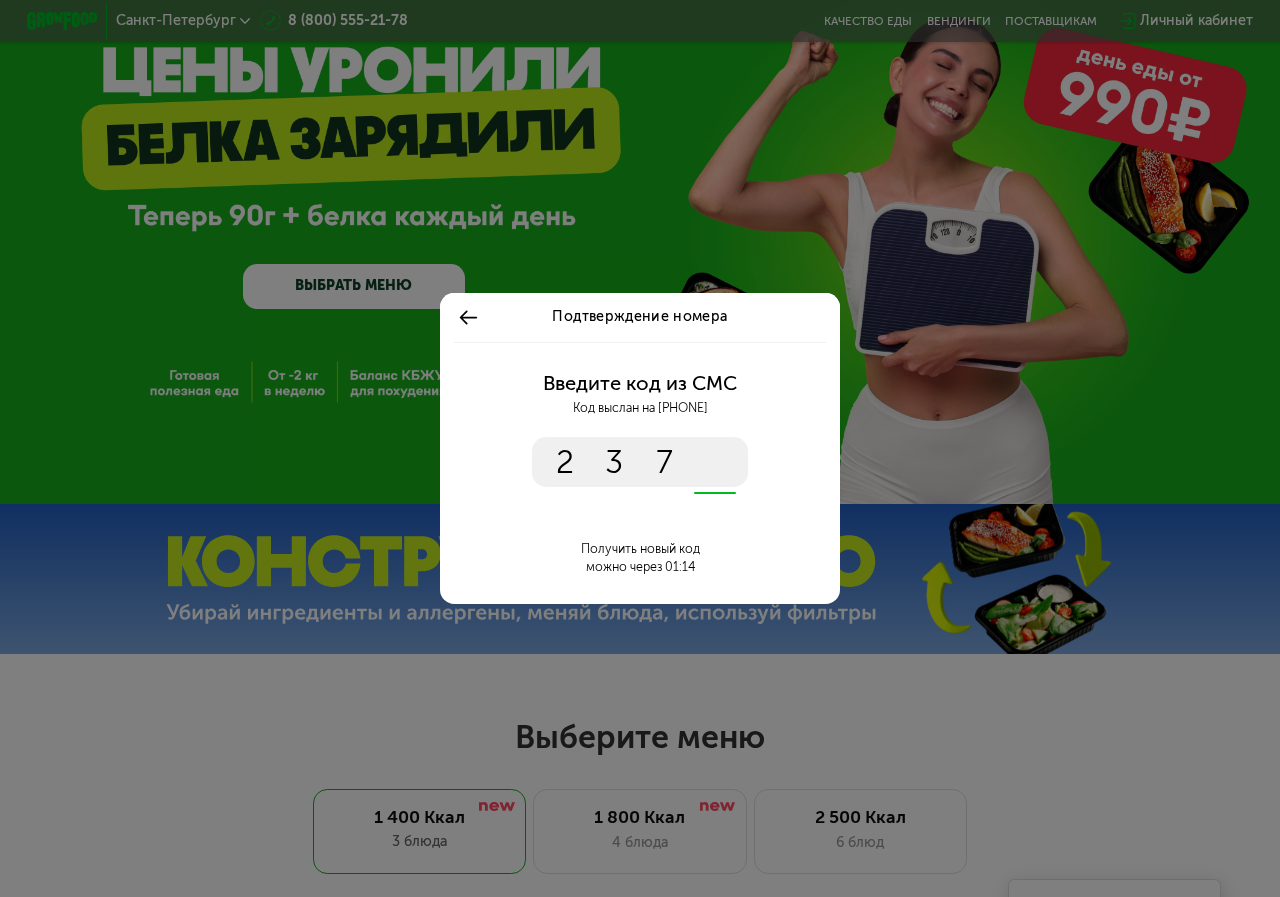 type on "****" 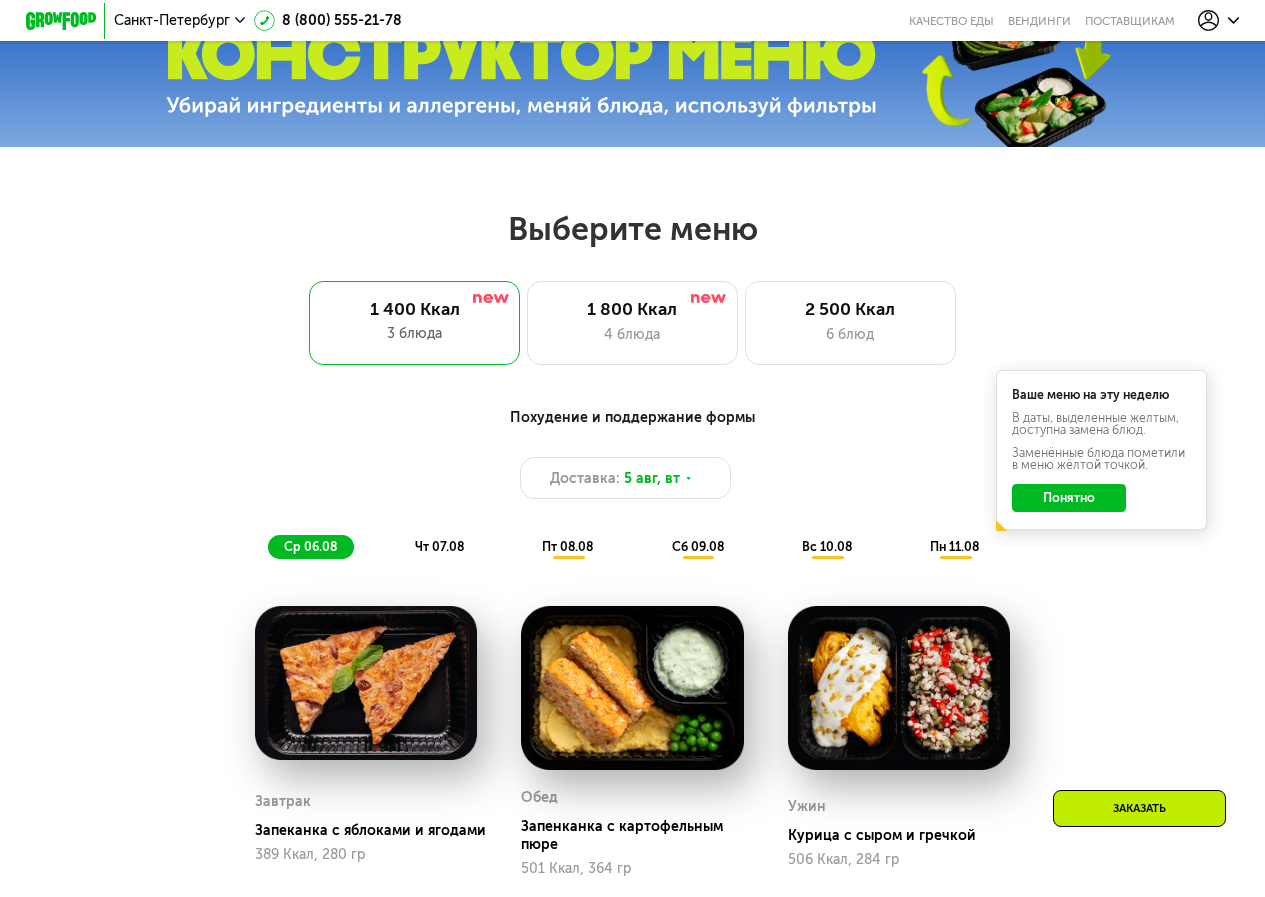 scroll, scrollTop: 900, scrollLeft: 0, axis: vertical 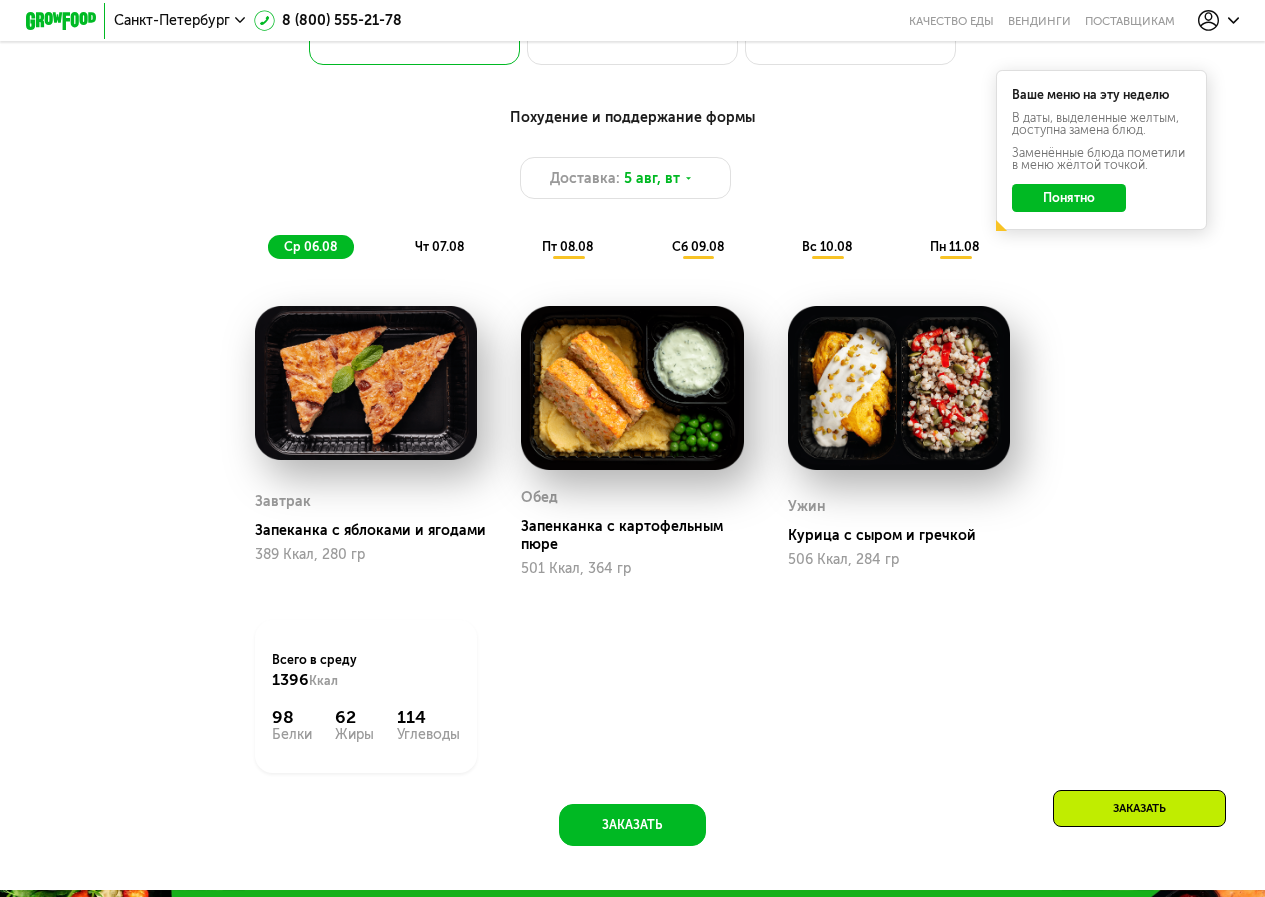 click on "пн 11.08" at bounding box center [954, 246] 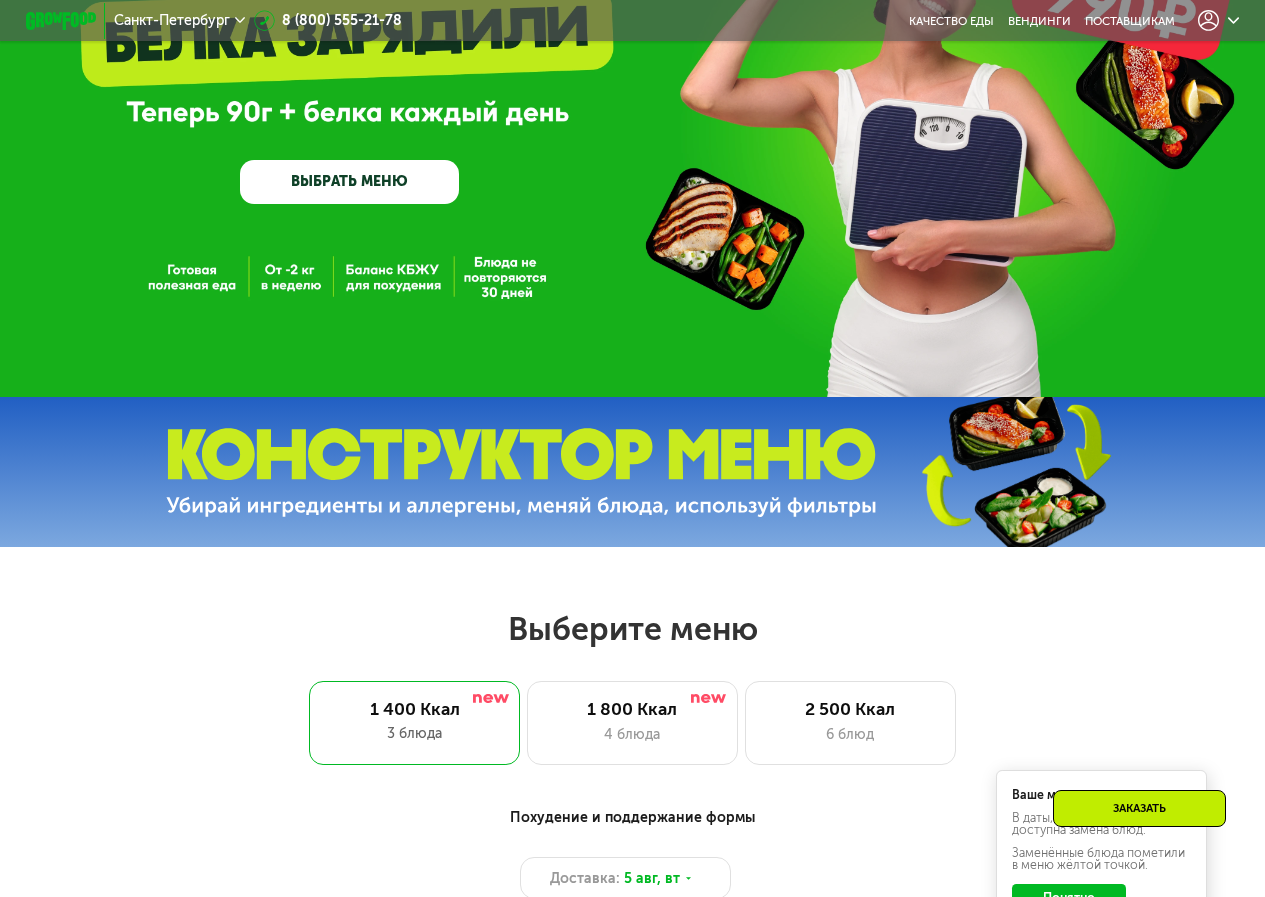 scroll, scrollTop: 0, scrollLeft: 0, axis: both 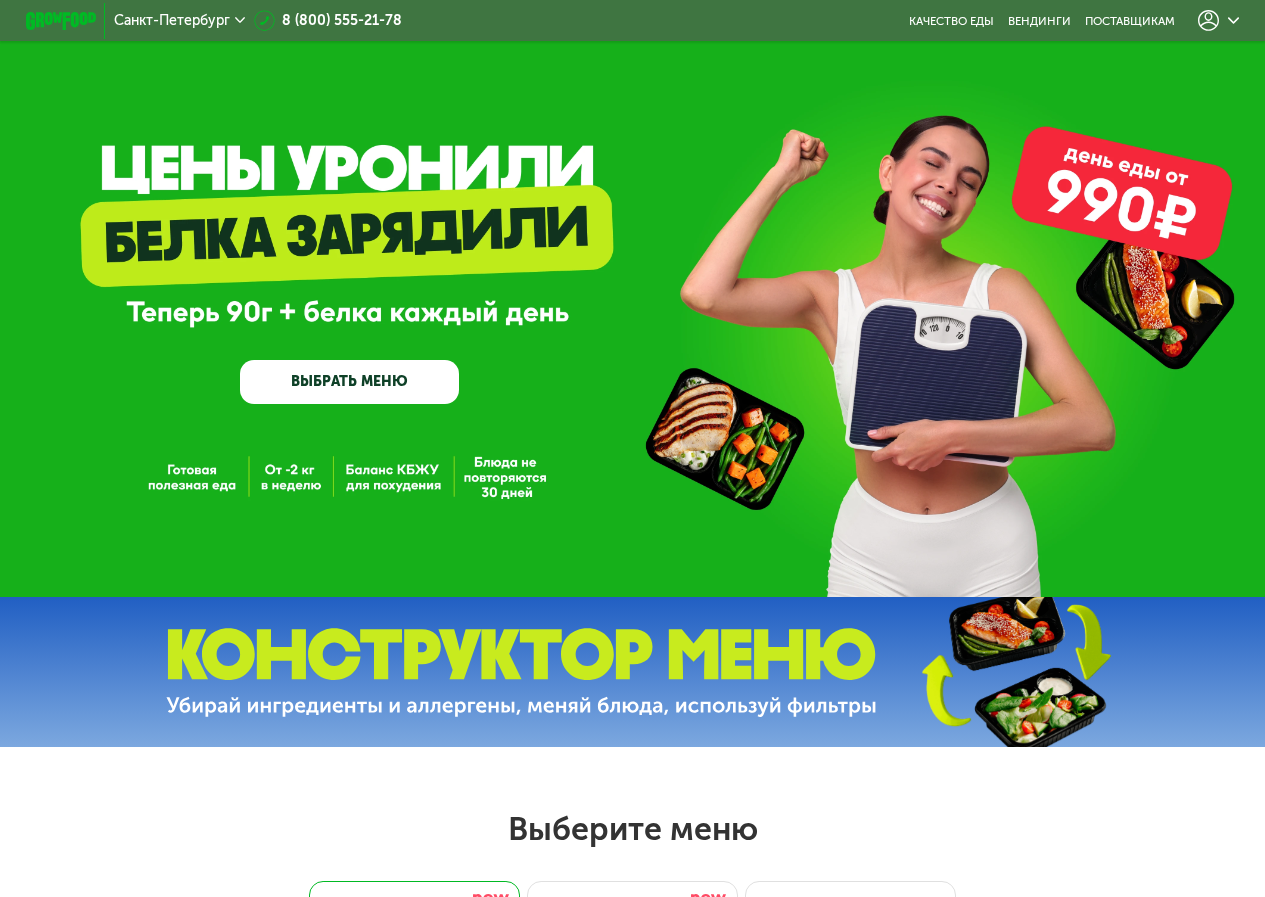 click 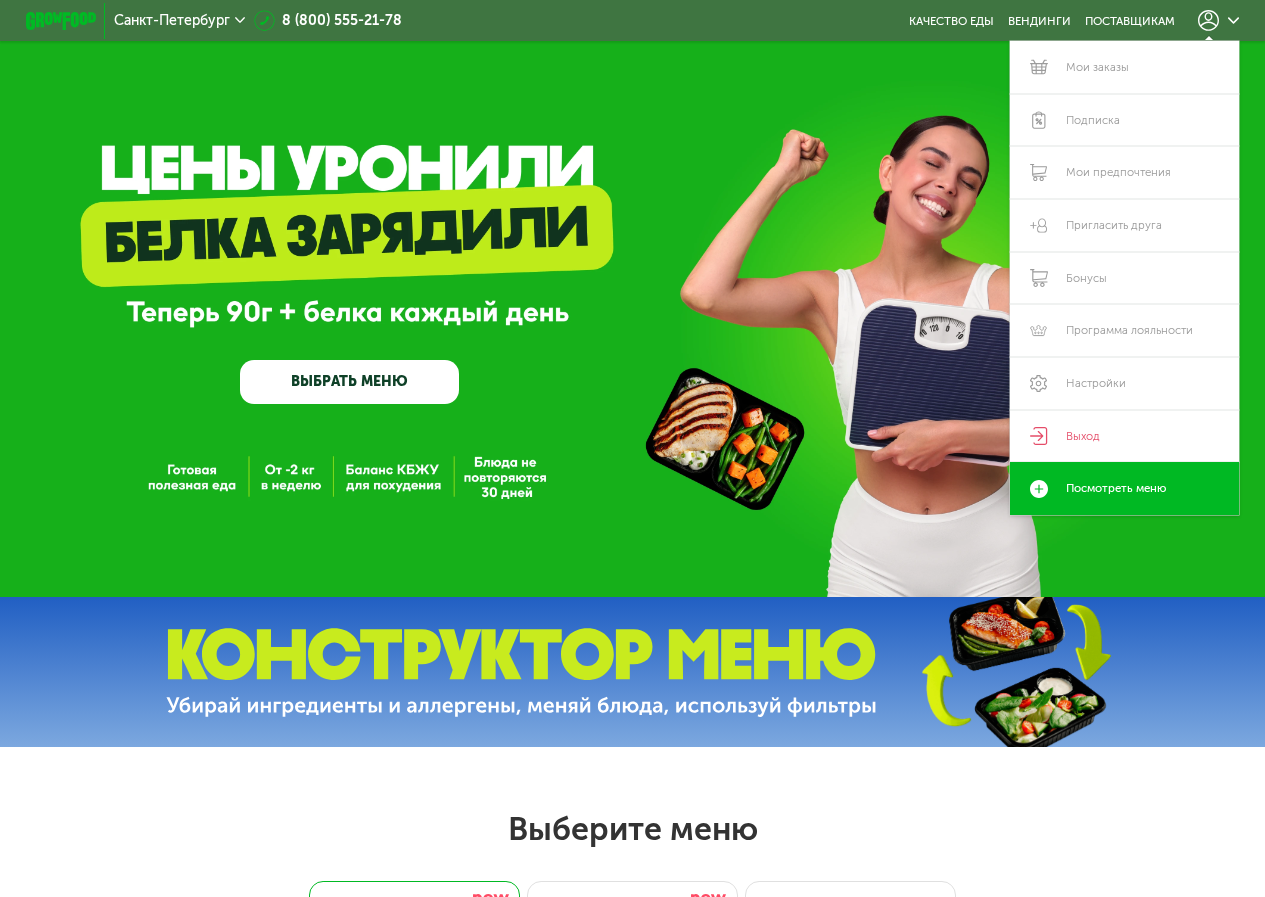 click 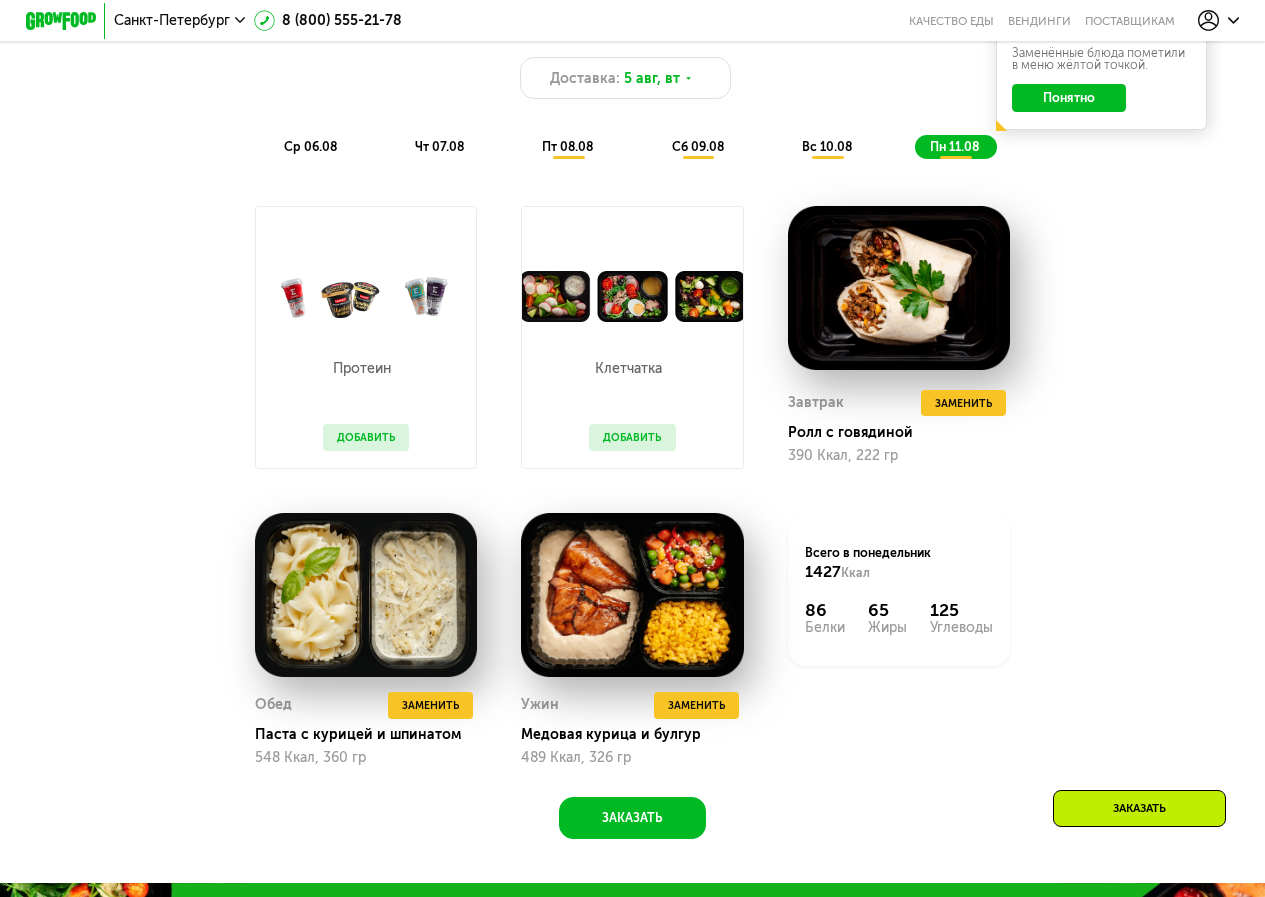 scroll, scrollTop: 800, scrollLeft: 0, axis: vertical 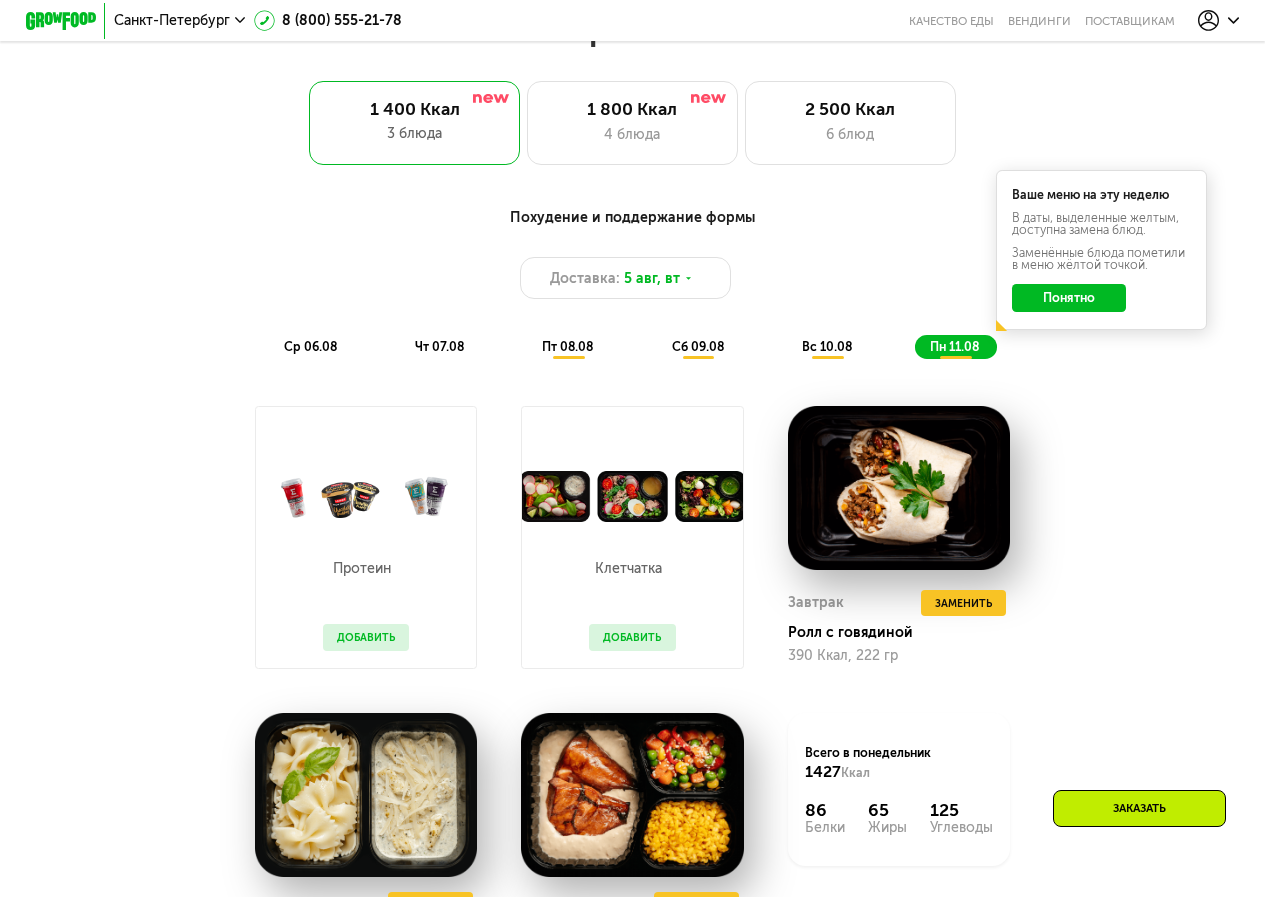 click on "ср 06.08" at bounding box center (310, 346) 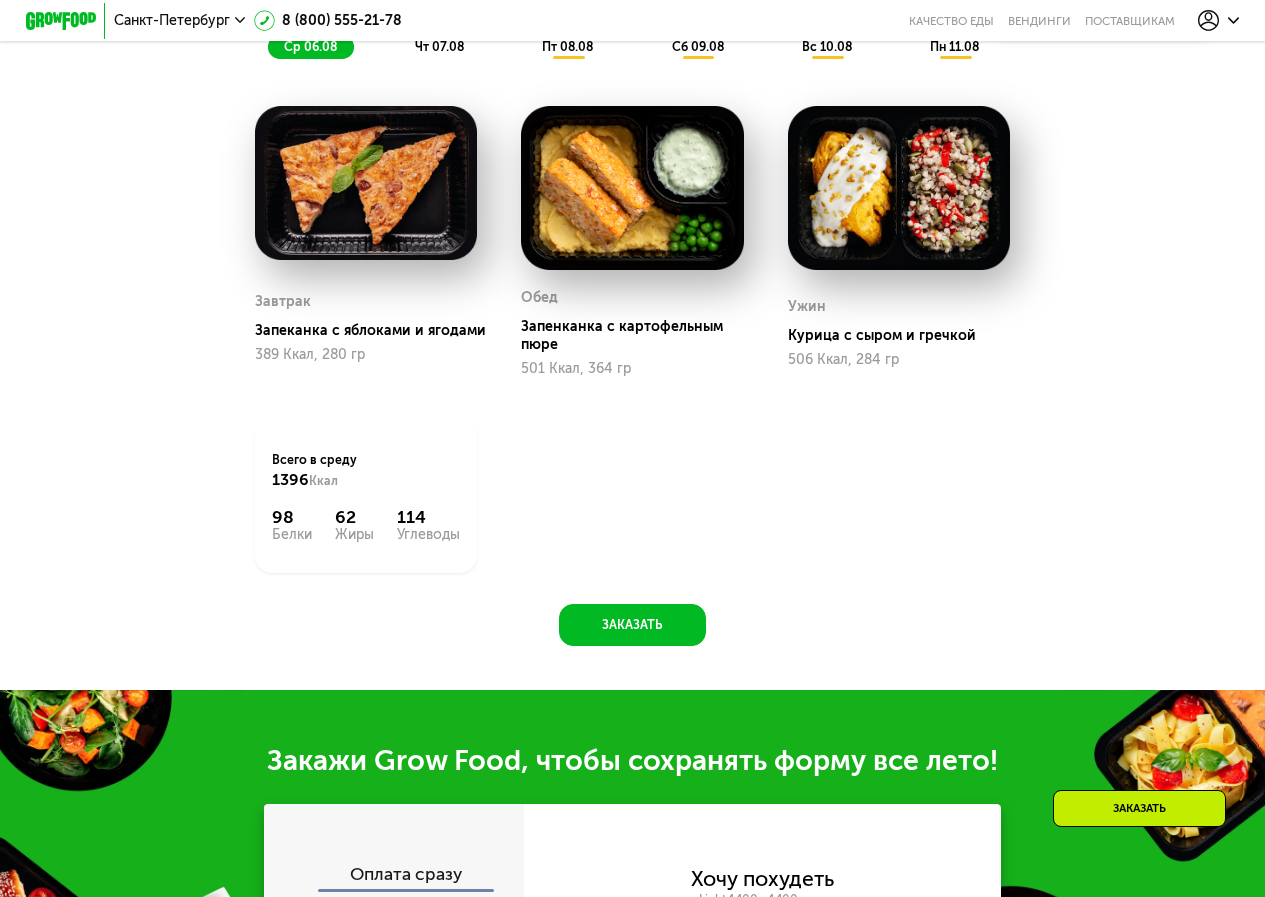 scroll, scrollTop: 900, scrollLeft: 0, axis: vertical 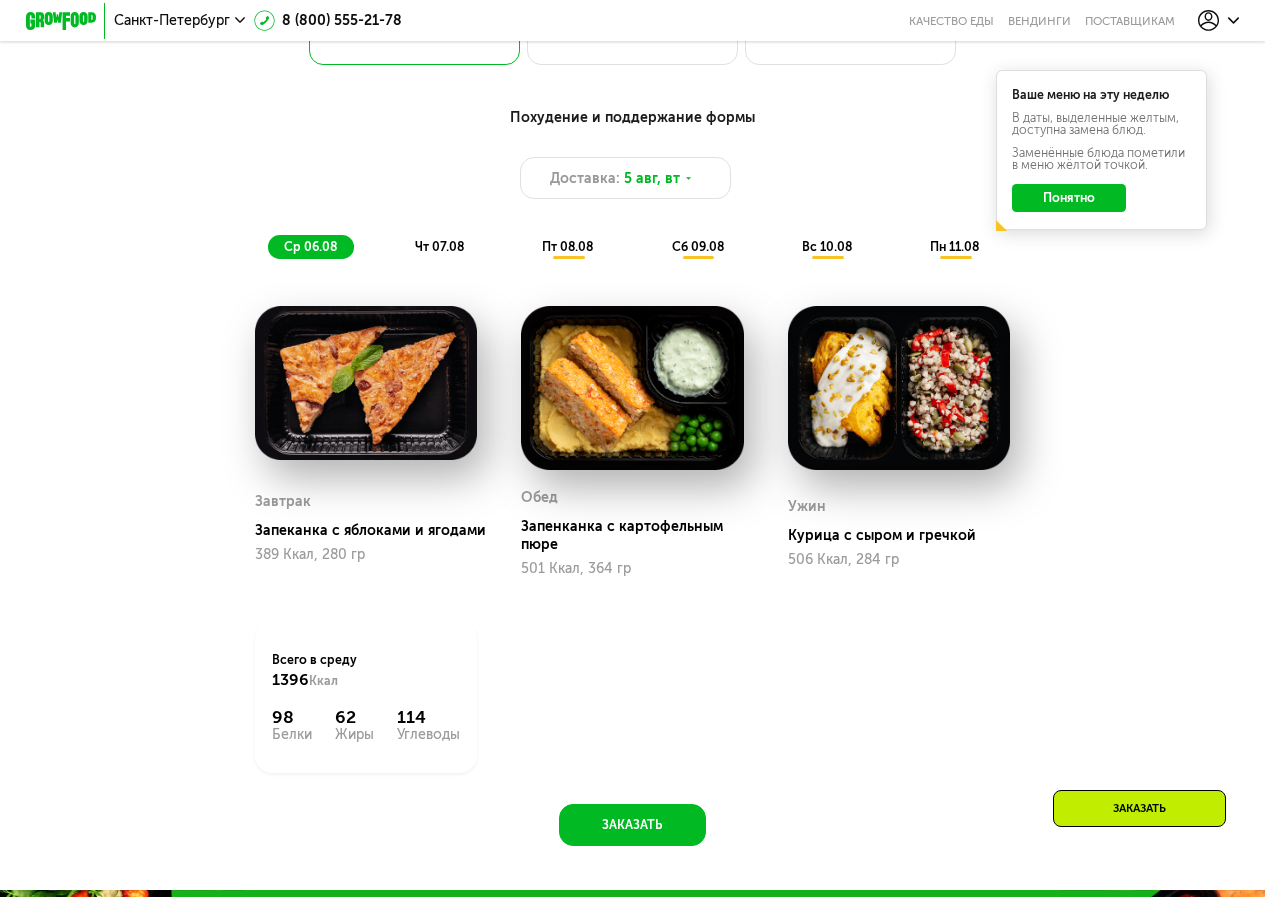 click on "чт 07.08" at bounding box center [439, 246] 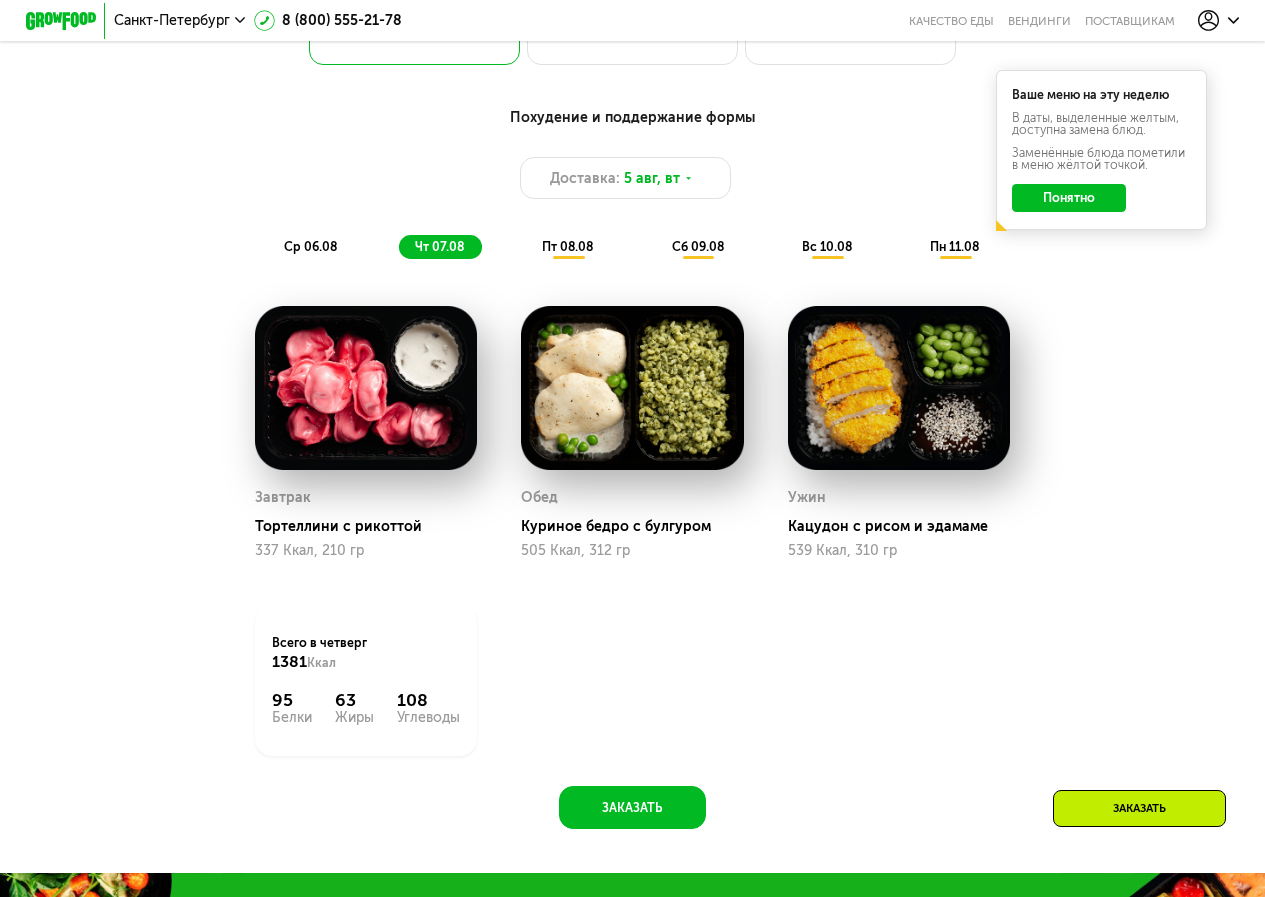 click on "пт 08.08" at bounding box center (567, 246) 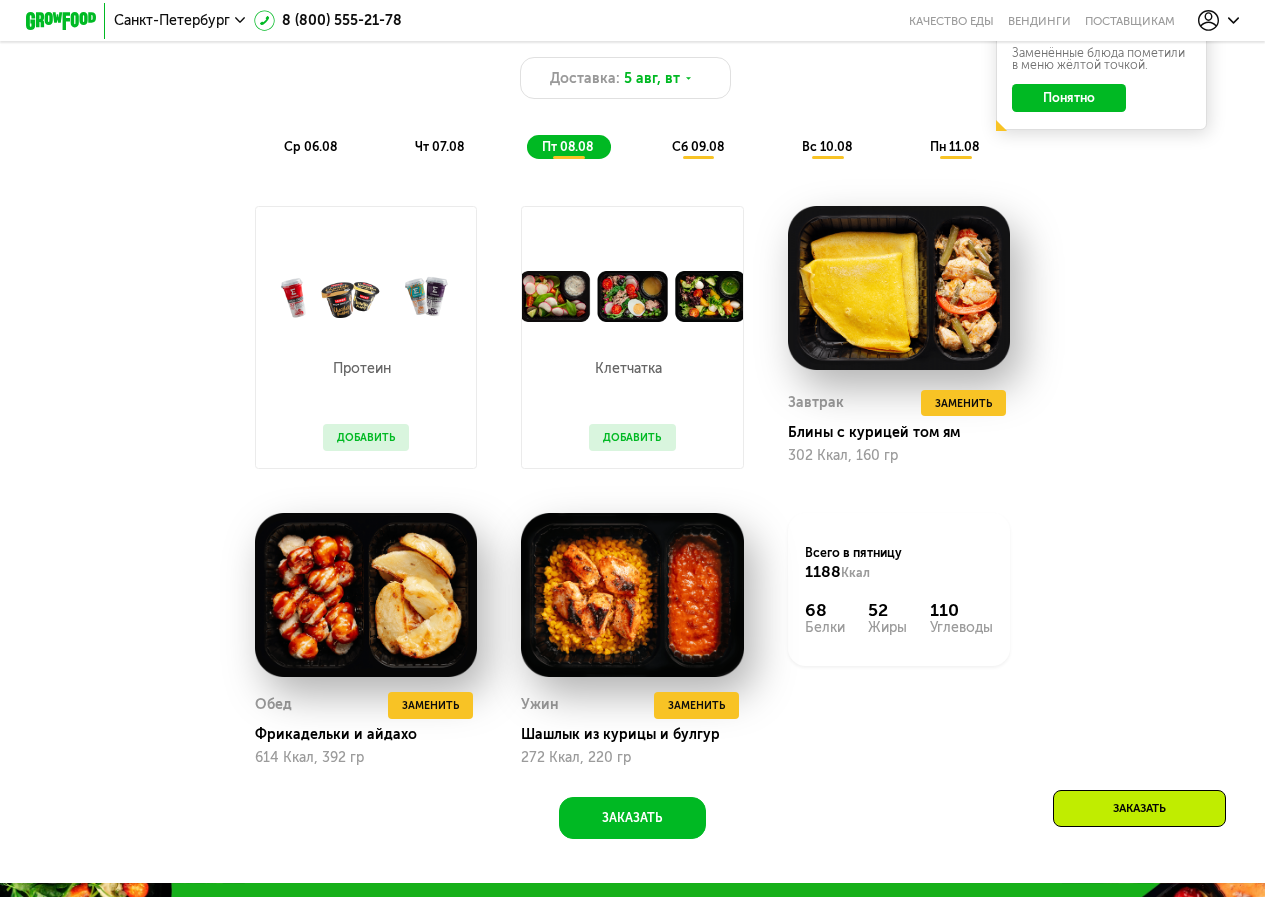 scroll, scrollTop: 900, scrollLeft: 0, axis: vertical 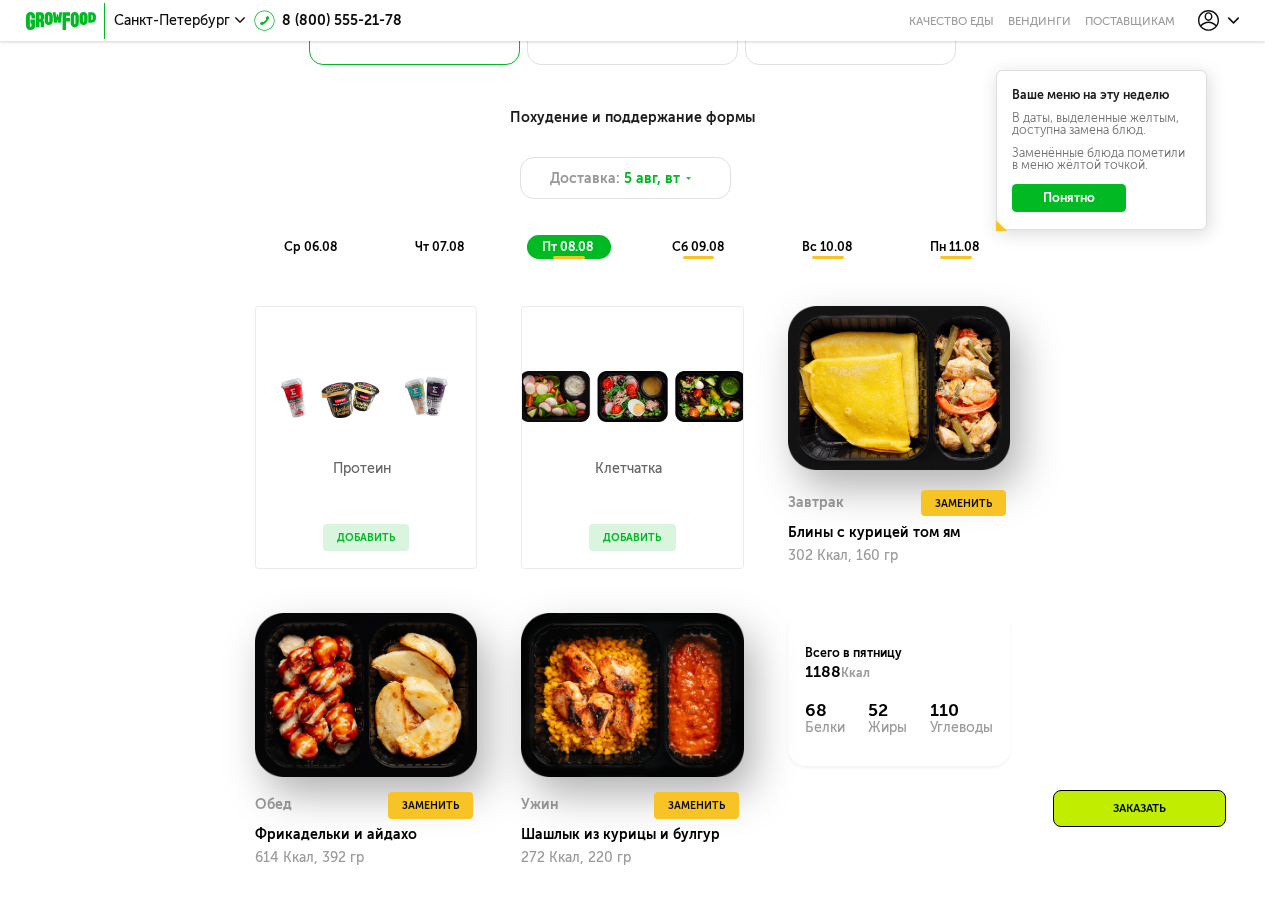 click on "сб 09.08" at bounding box center (698, 246) 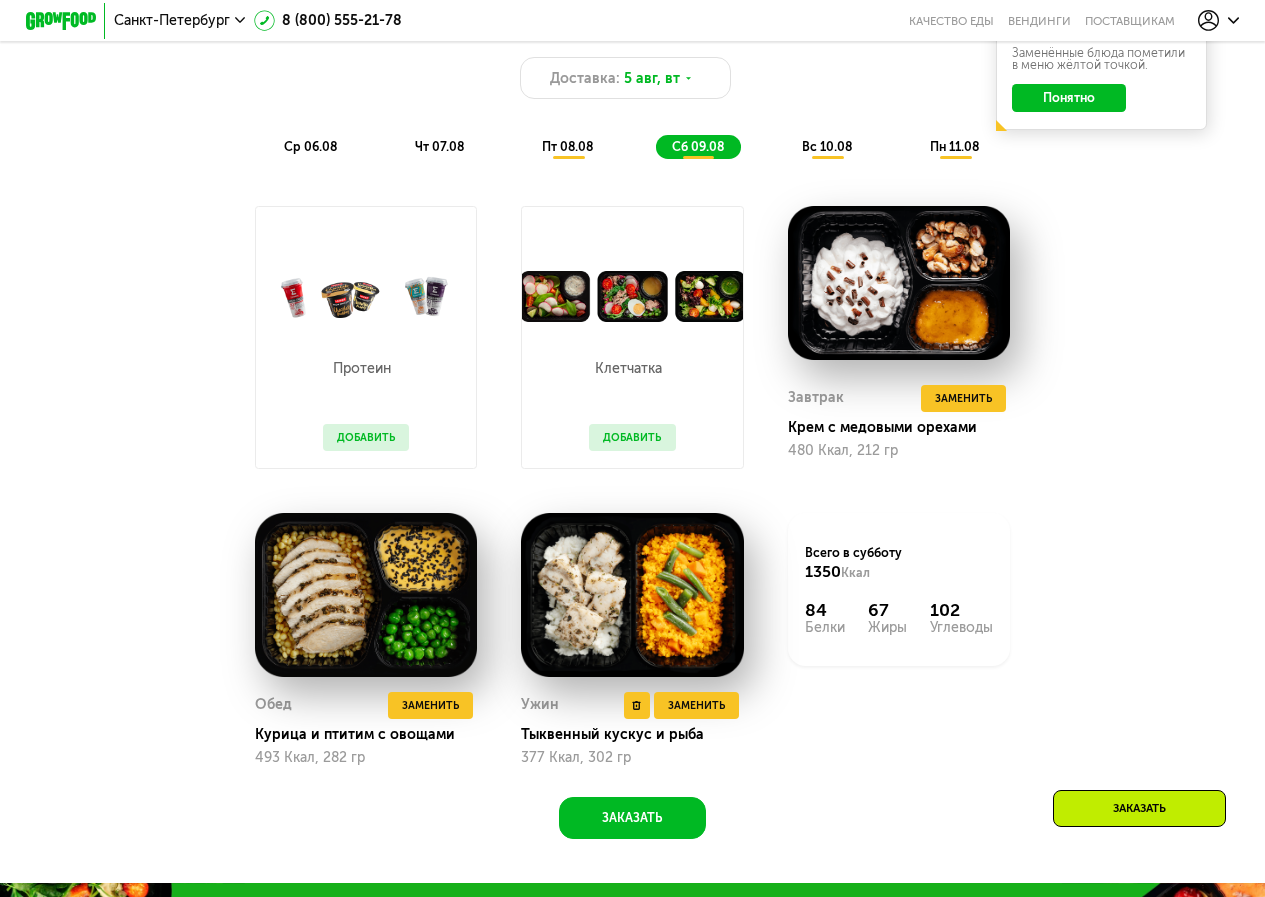 scroll, scrollTop: 700, scrollLeft: 0, axis: vertical 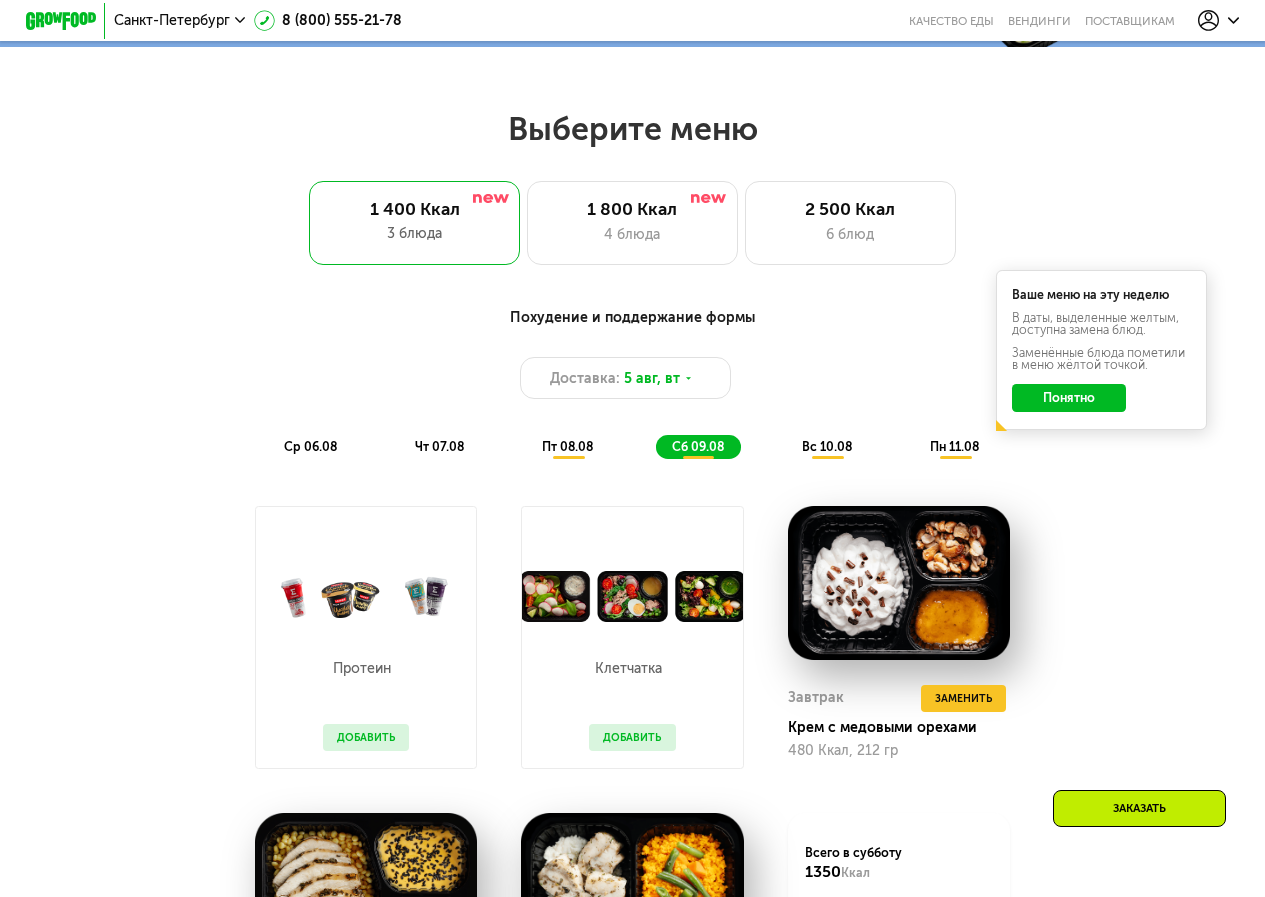 click on "вс 10.08" at bounding box center (827, 446) 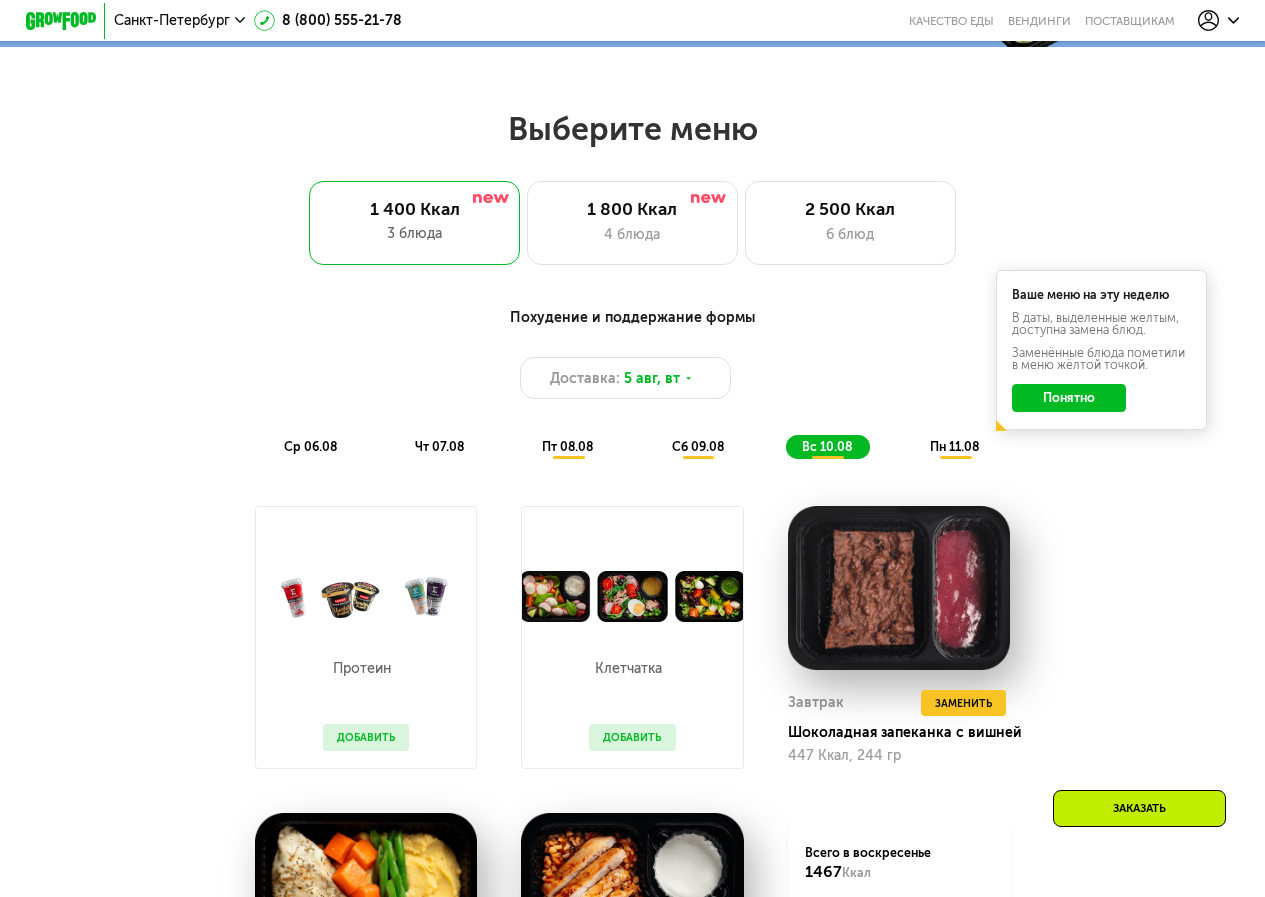 scroll, scrollTop: 800, scrollLeft: 0, axis: vertical 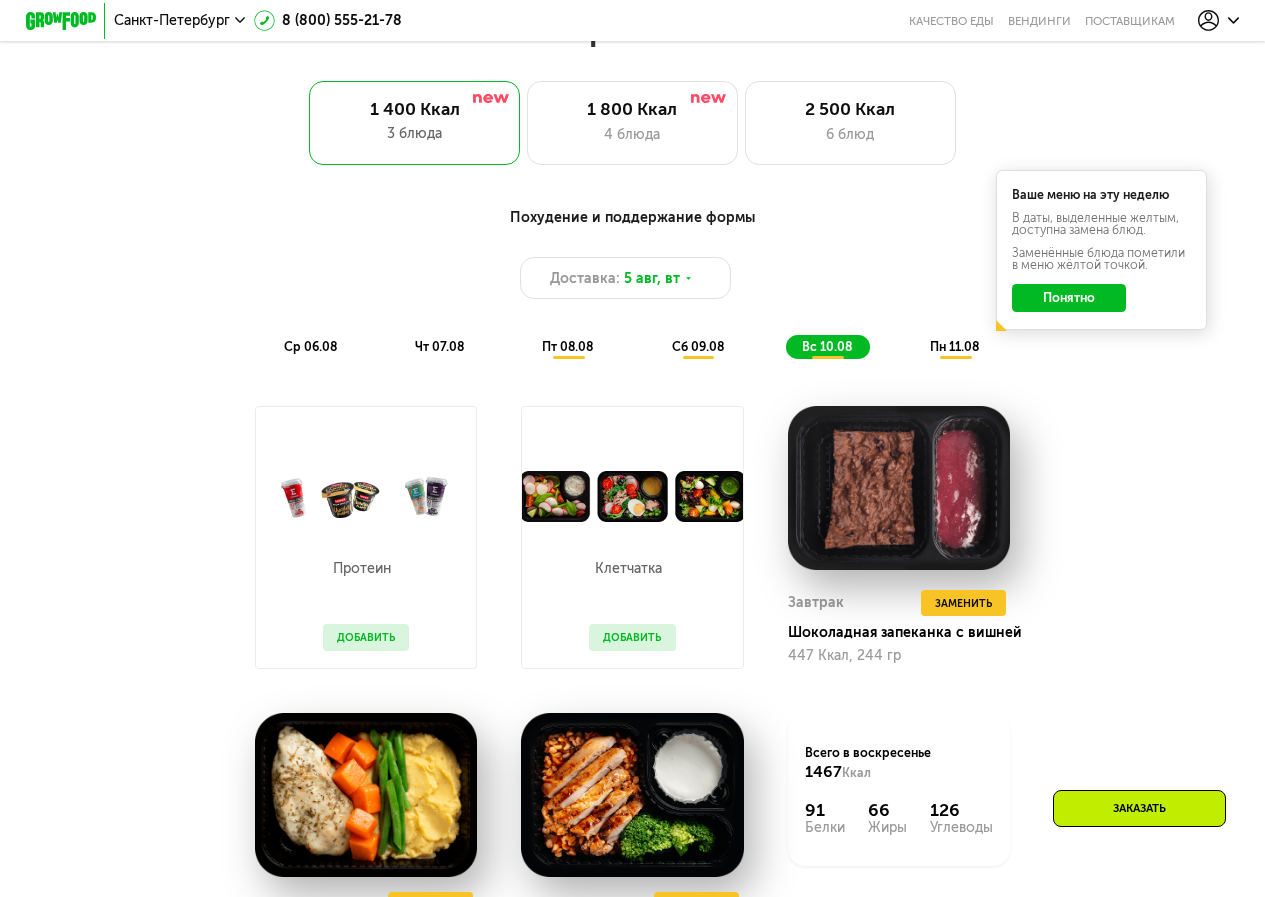 click on "Понятно" 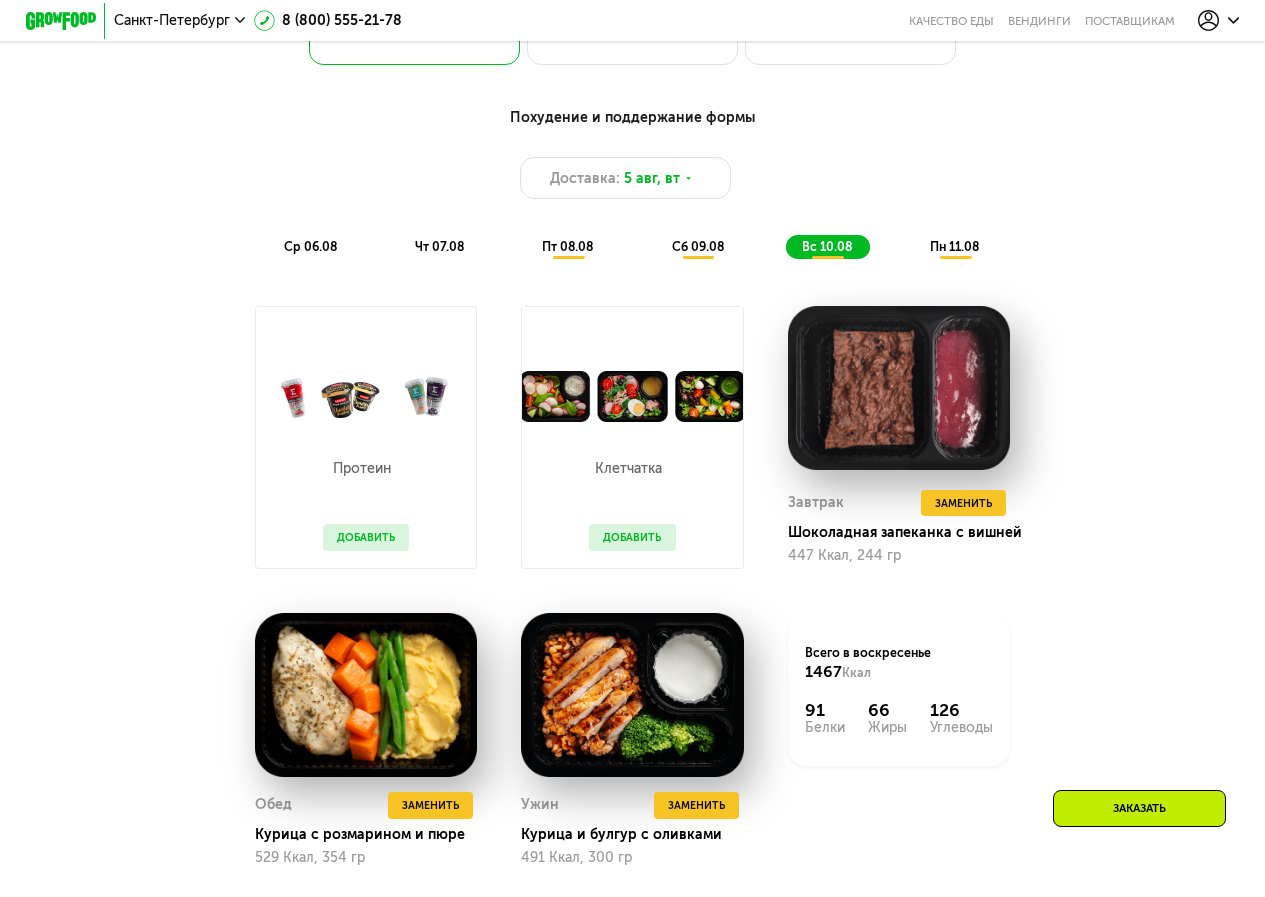 scroll, scrollTop: 700, scrollLeft: 0, axis: vertical 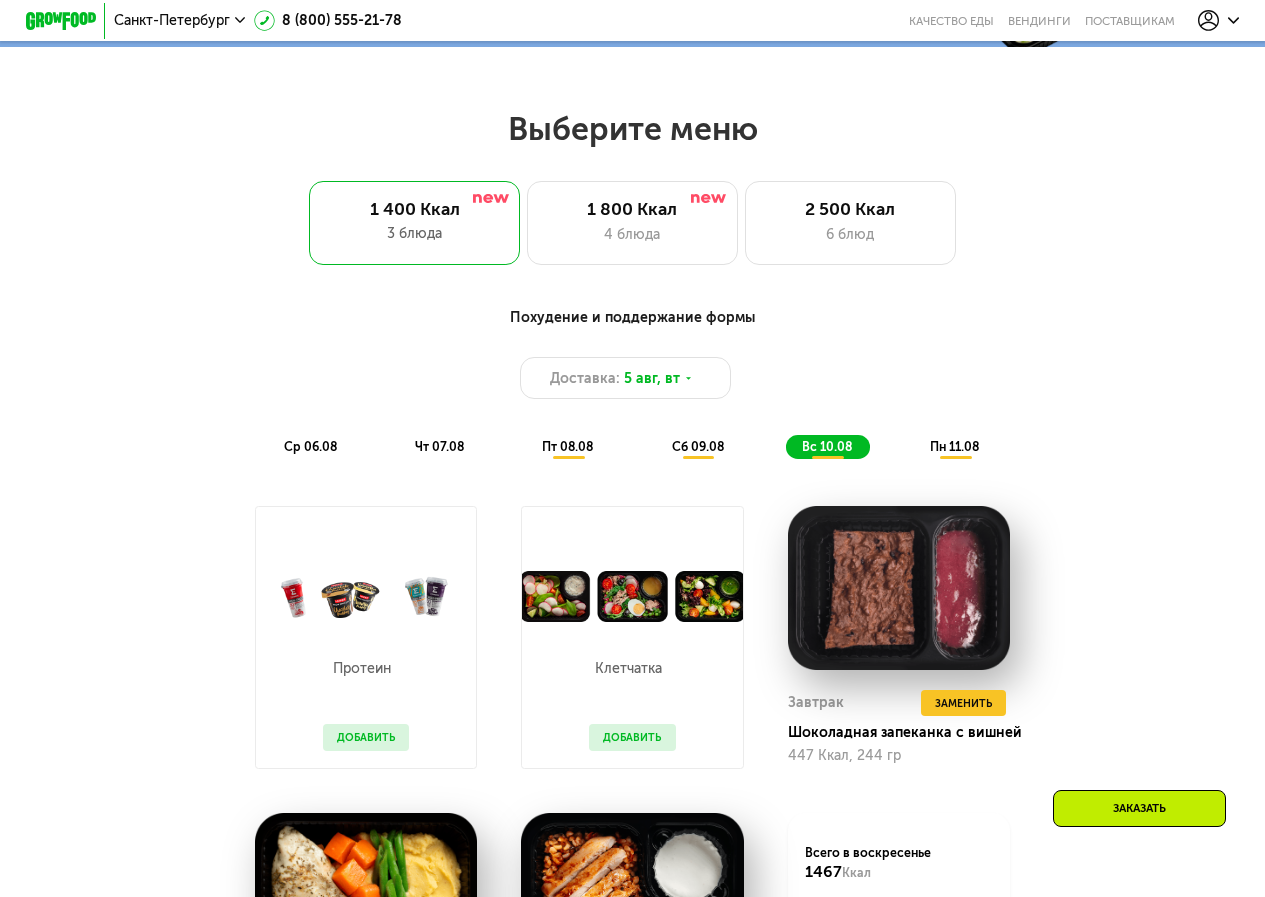 click on "пн 11.08" 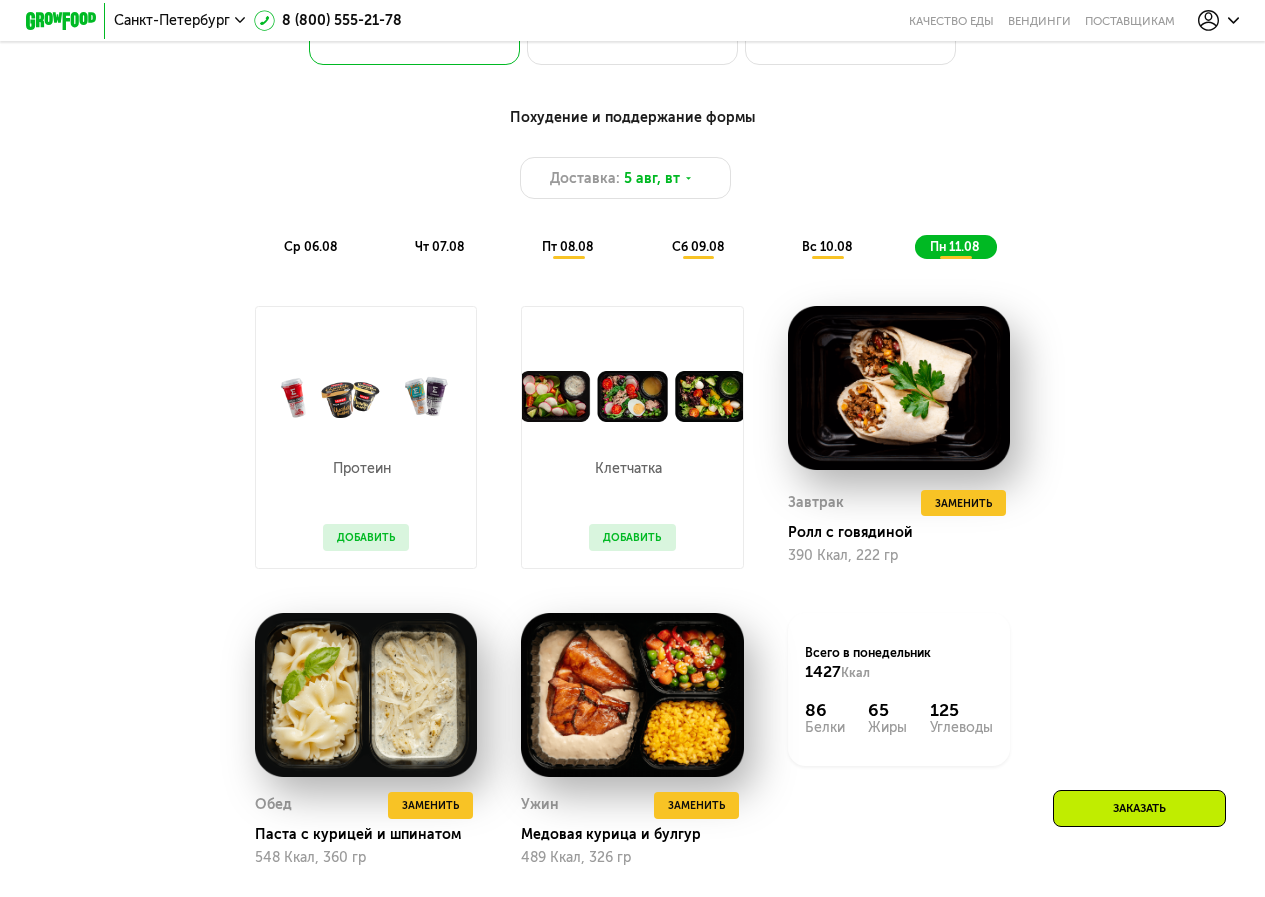 scroll, scrollTop: 600, scrollLeft: 0, axis: vertical 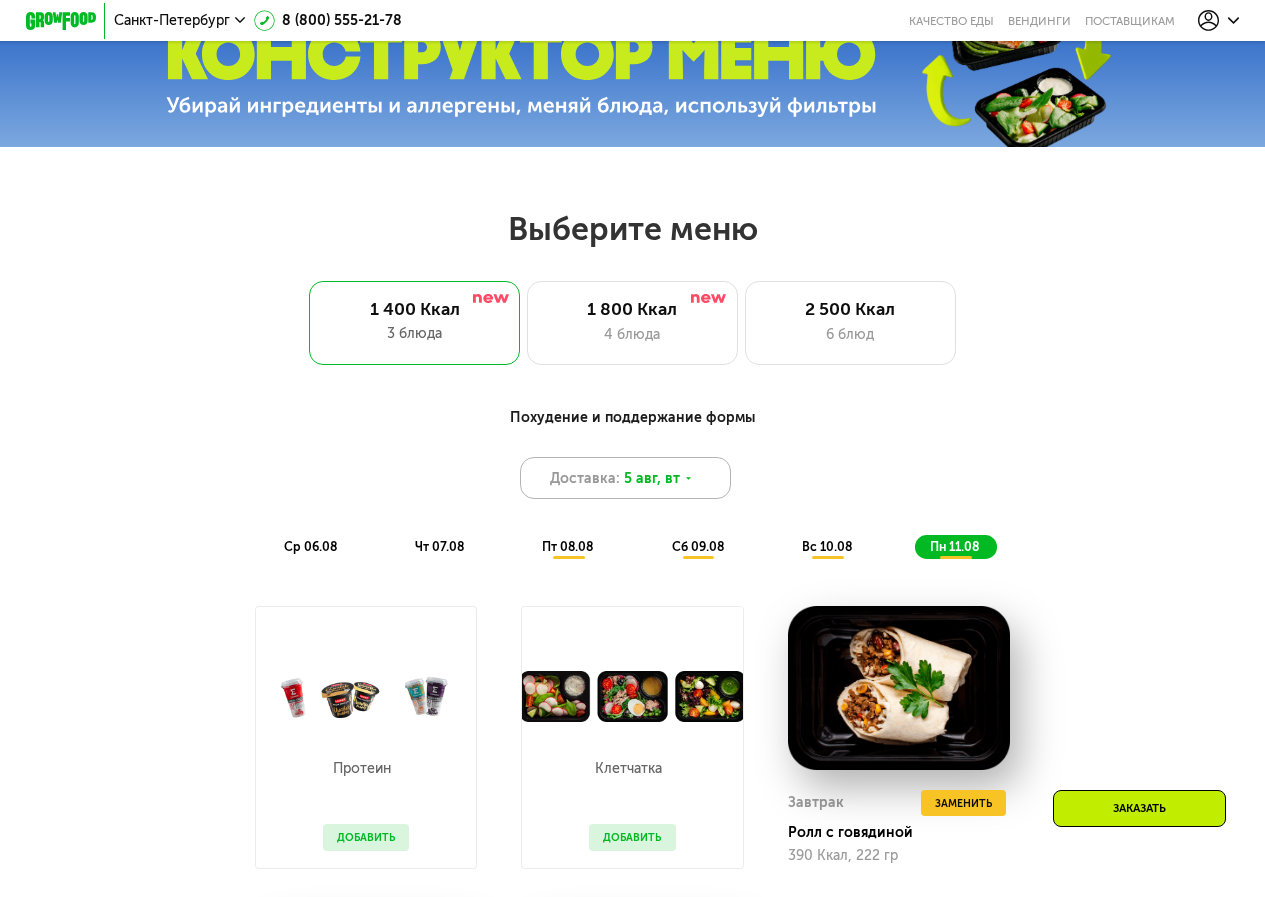 click on "5 авг, вт" at bounding box center (652, 478) 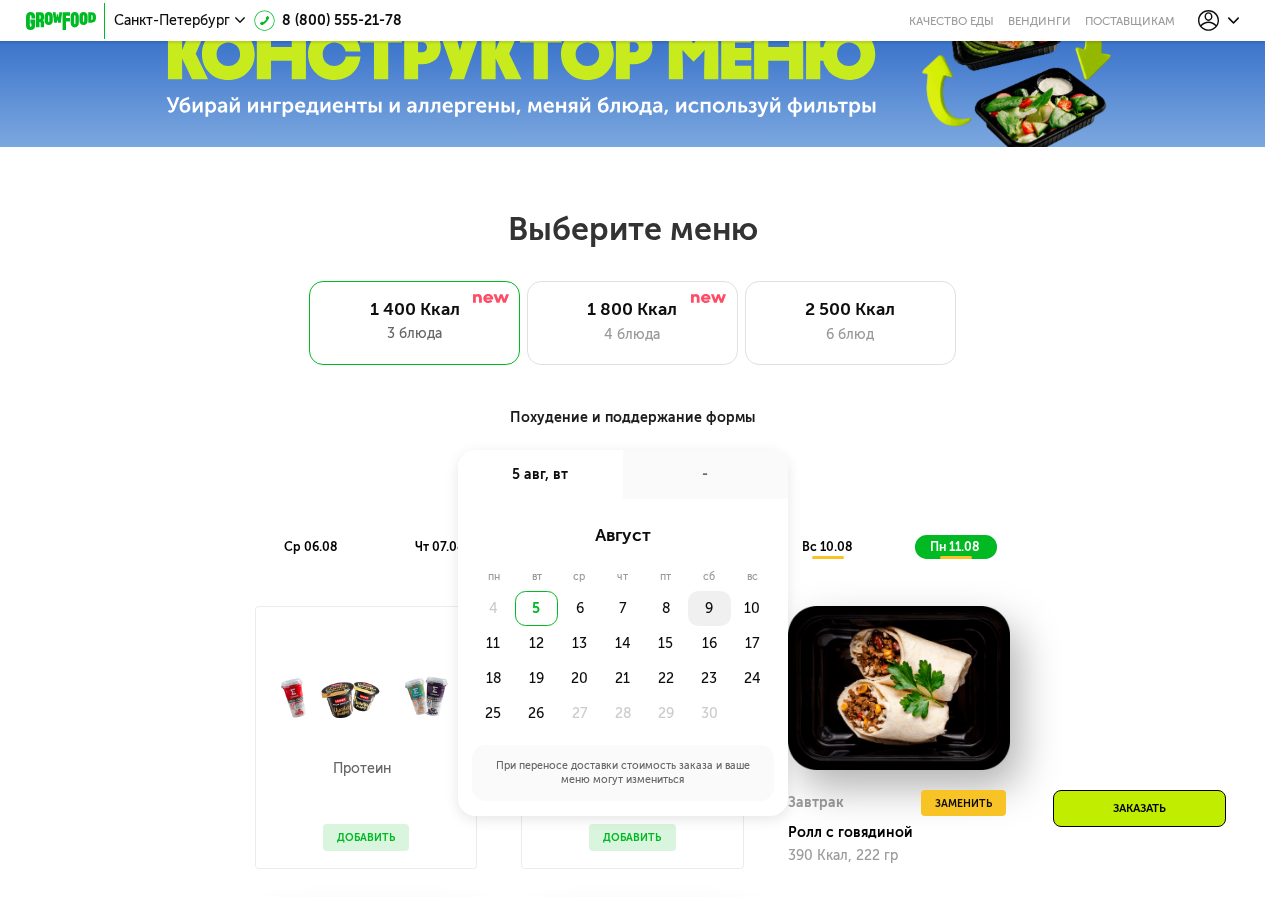 click on "9" 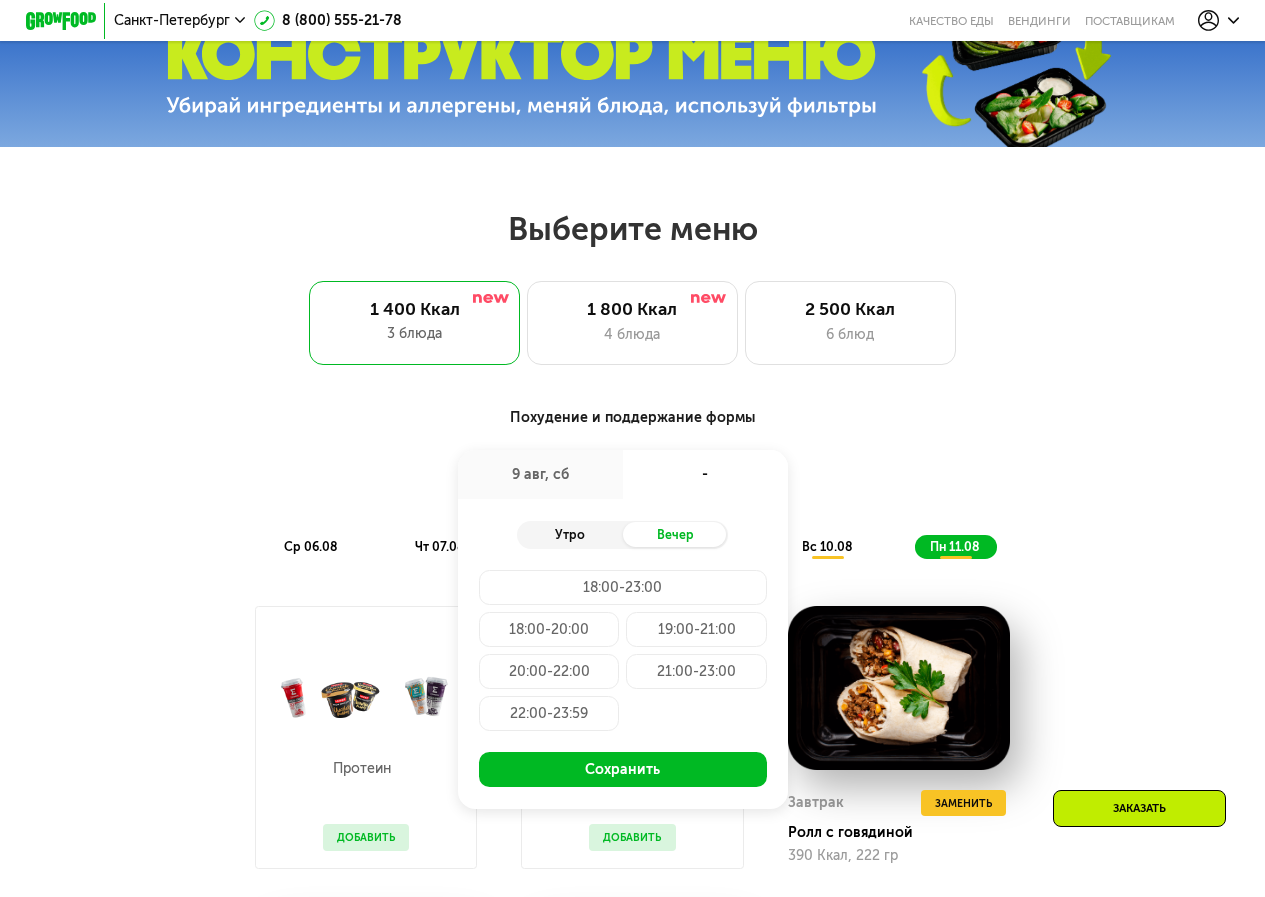 click on "Утро" at bounding box center [569, 534] 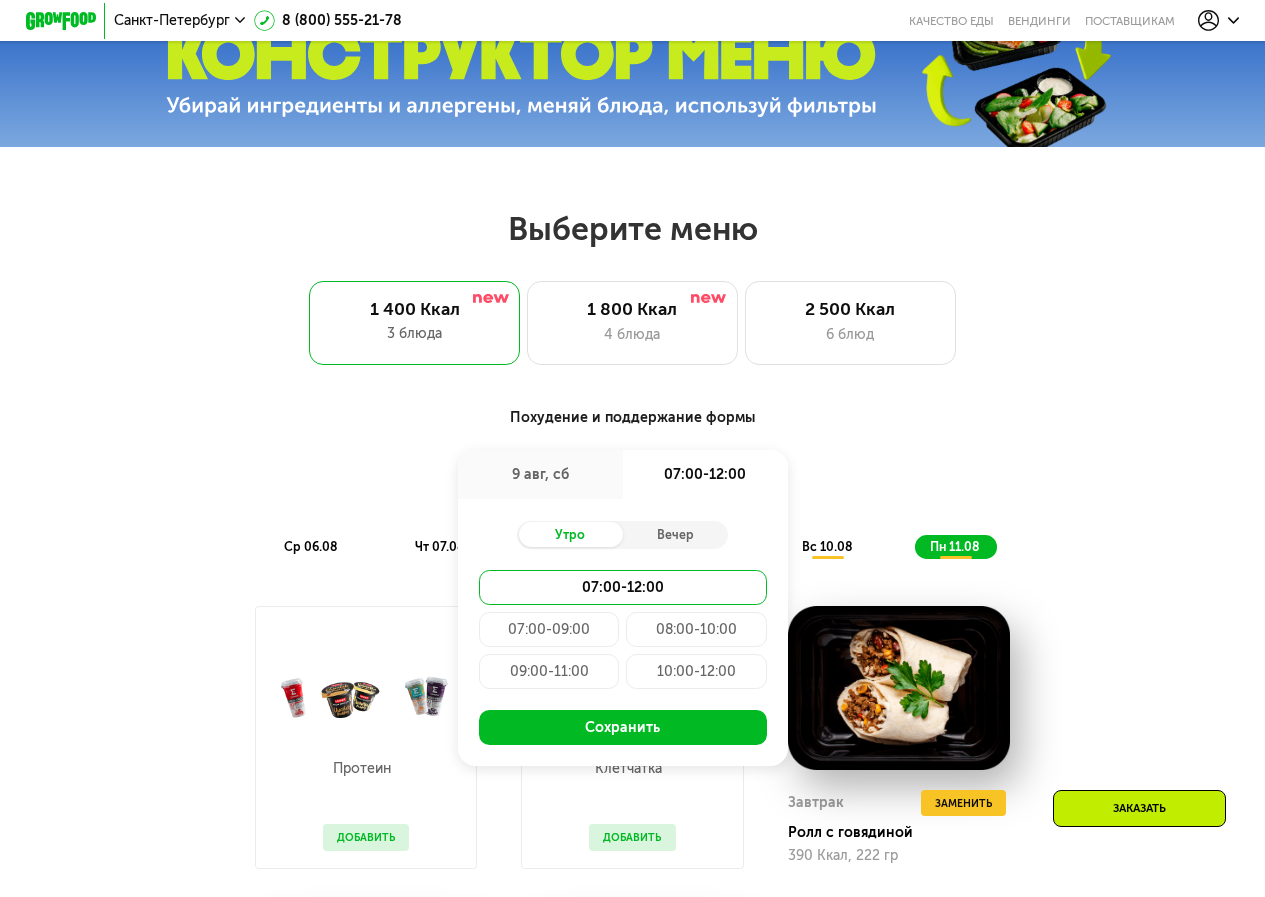 click on "10:00-12:00" 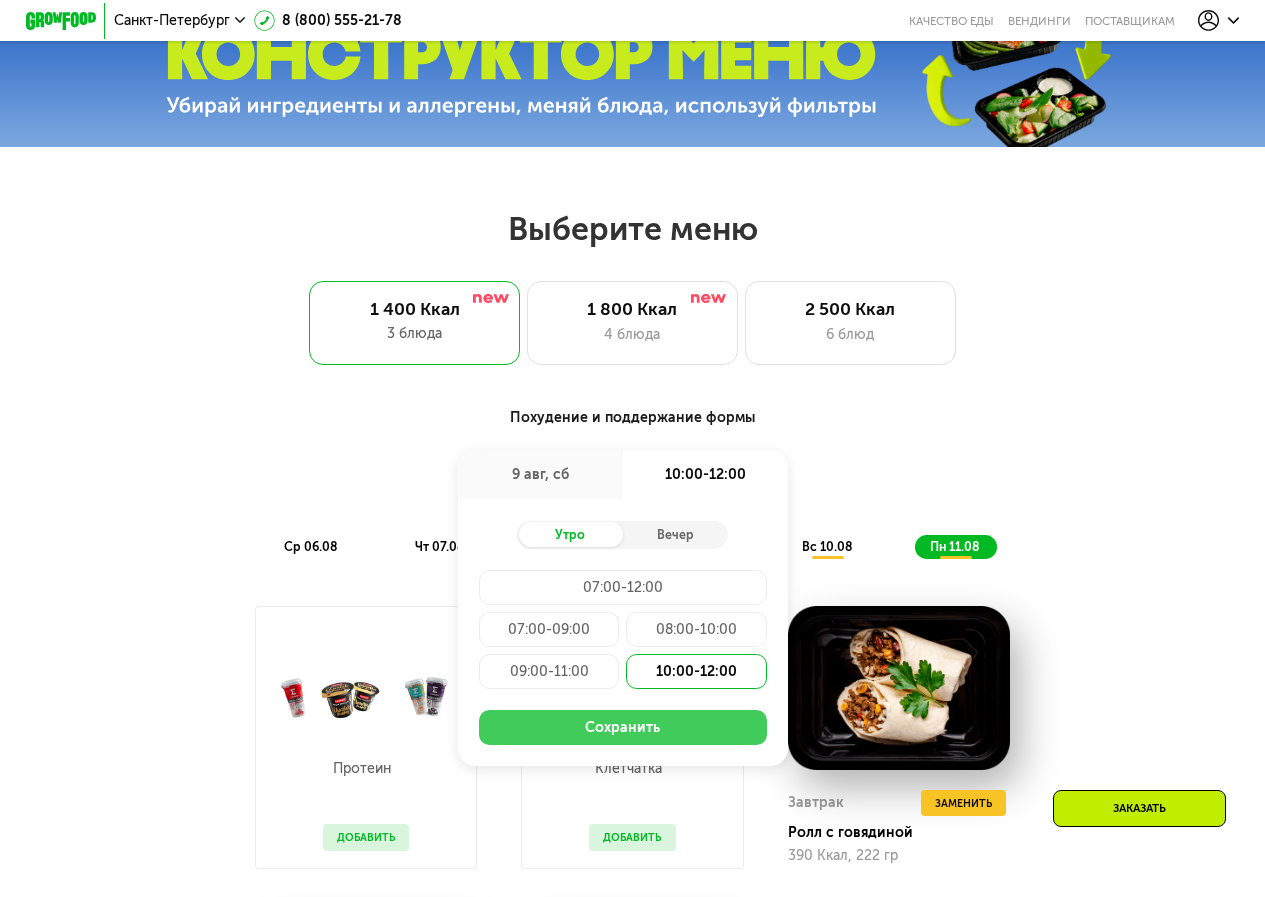 click on "Сохранить" at bounding box center [623, 727] 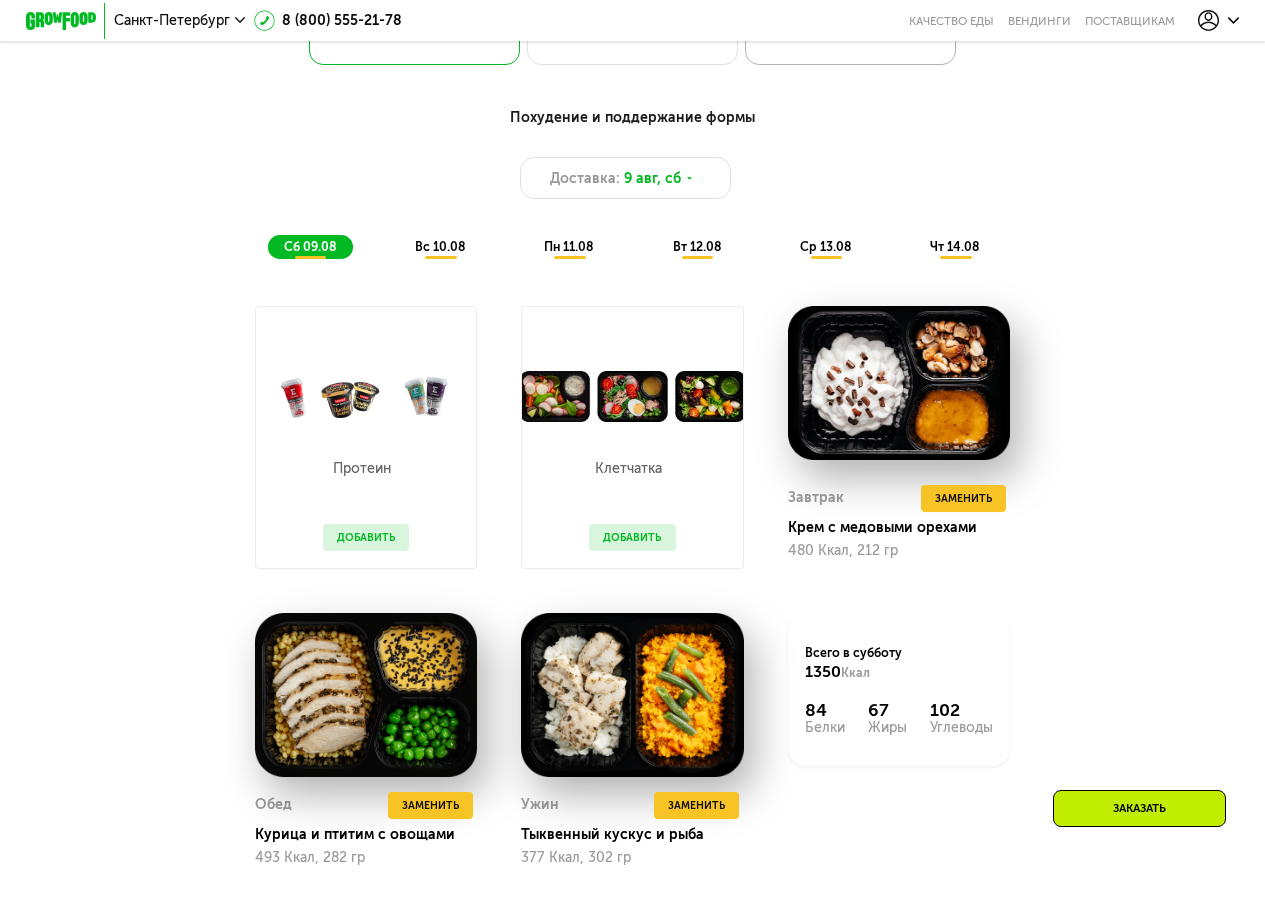 scroll, scrollTop: 1100, scrollLeft: 0, axis: vertical 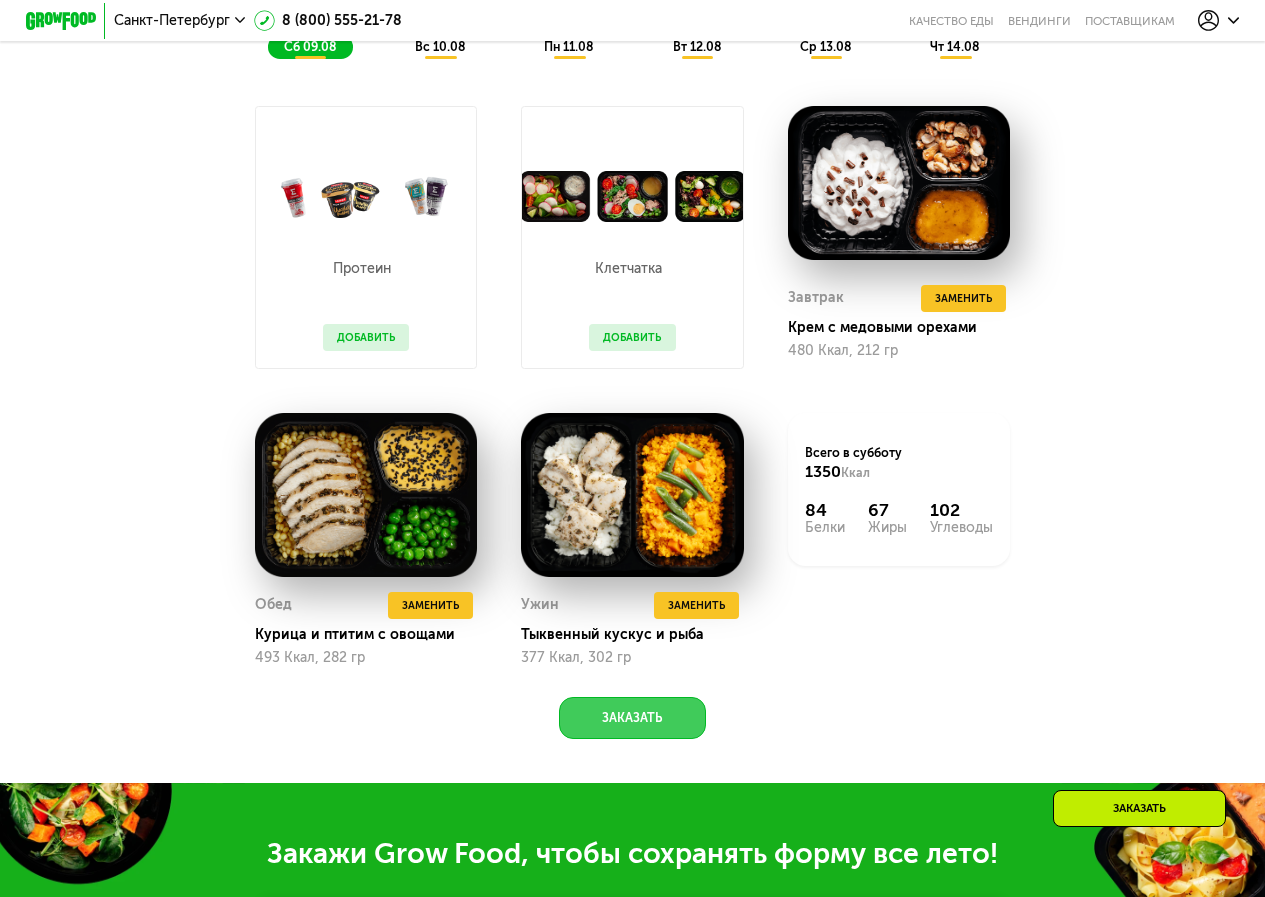 click on "Заказать" 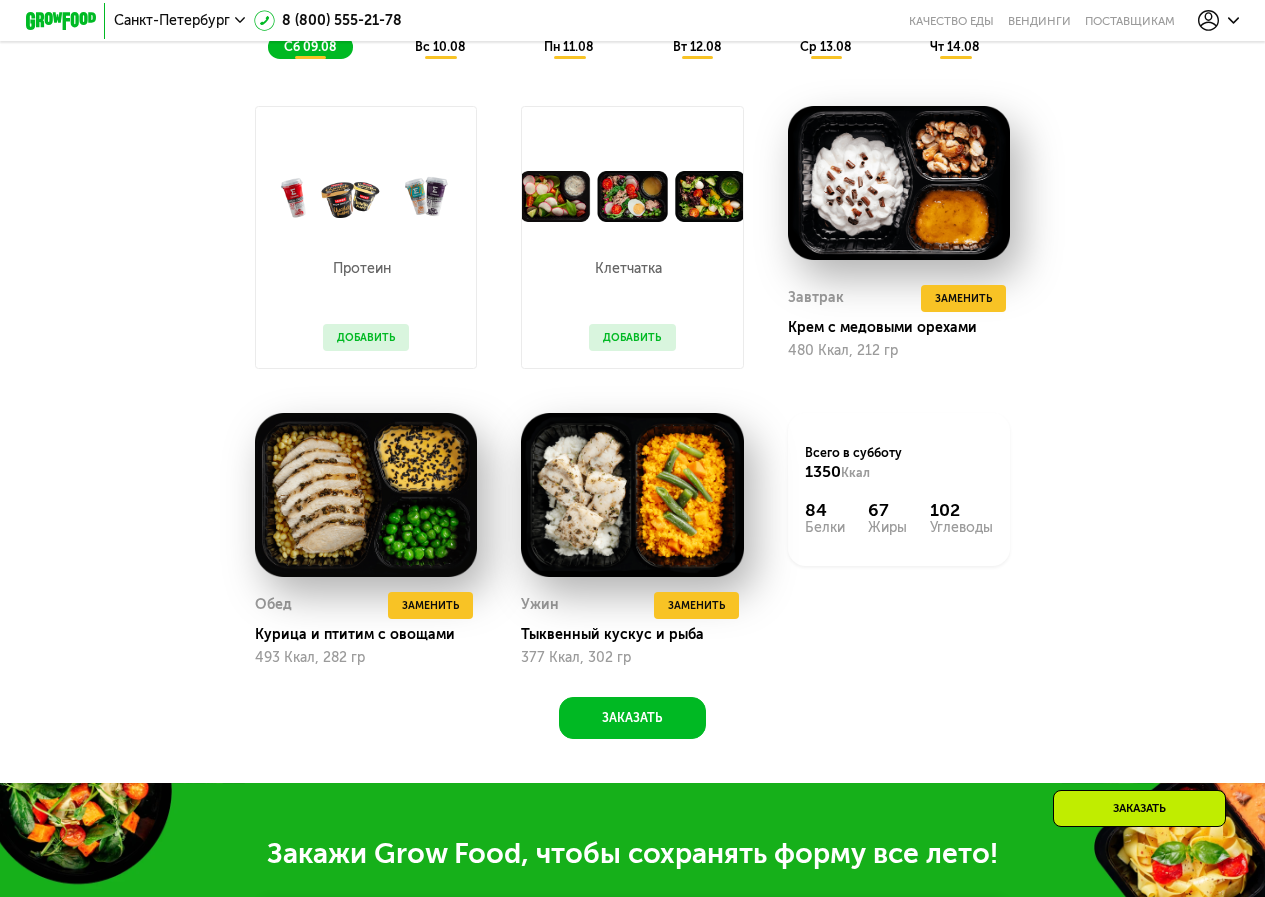 scroll, scrollTop: 1903, scrollLeft: 0, axis: vertical 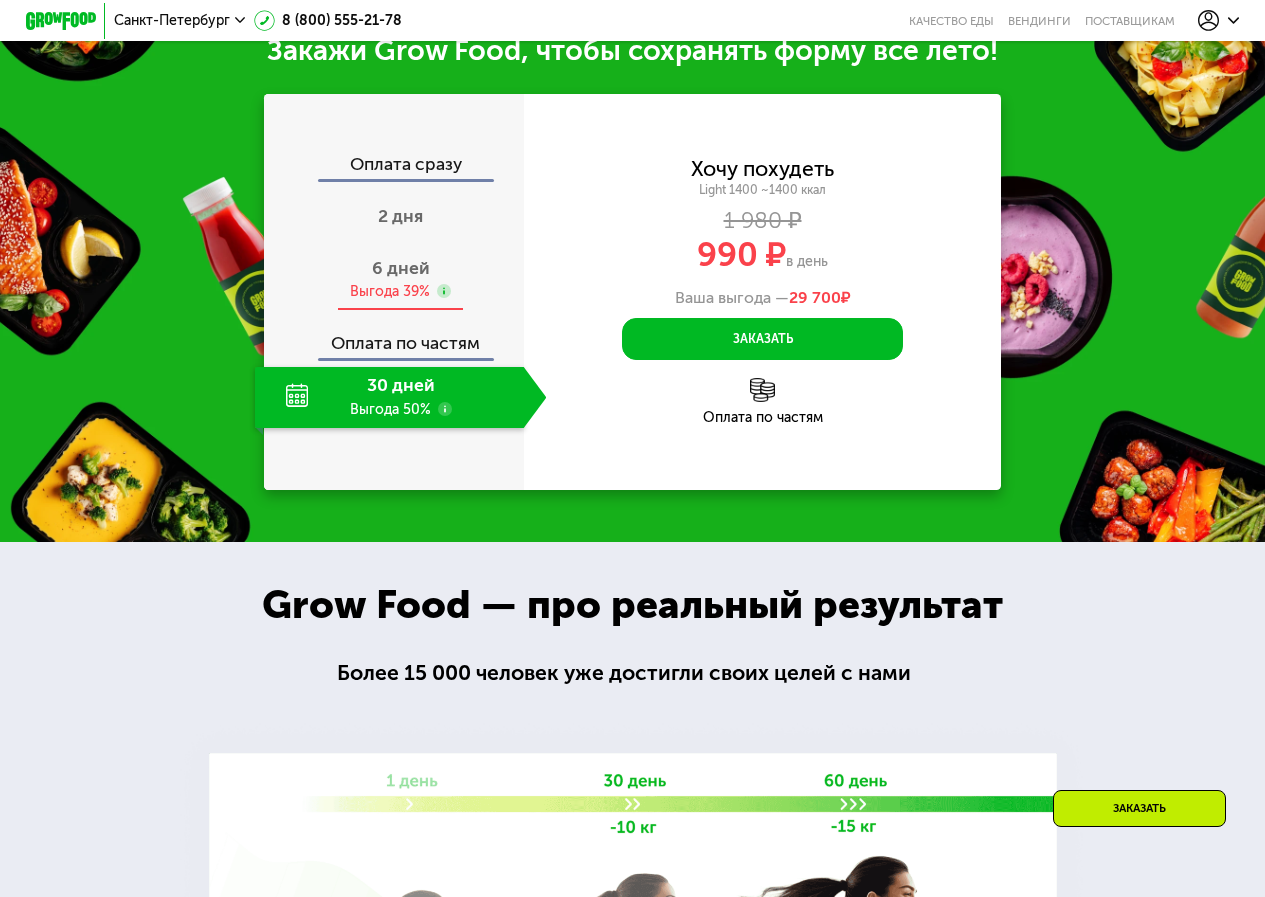 click on "Выгода 39%" at bounding box center (390, 291) 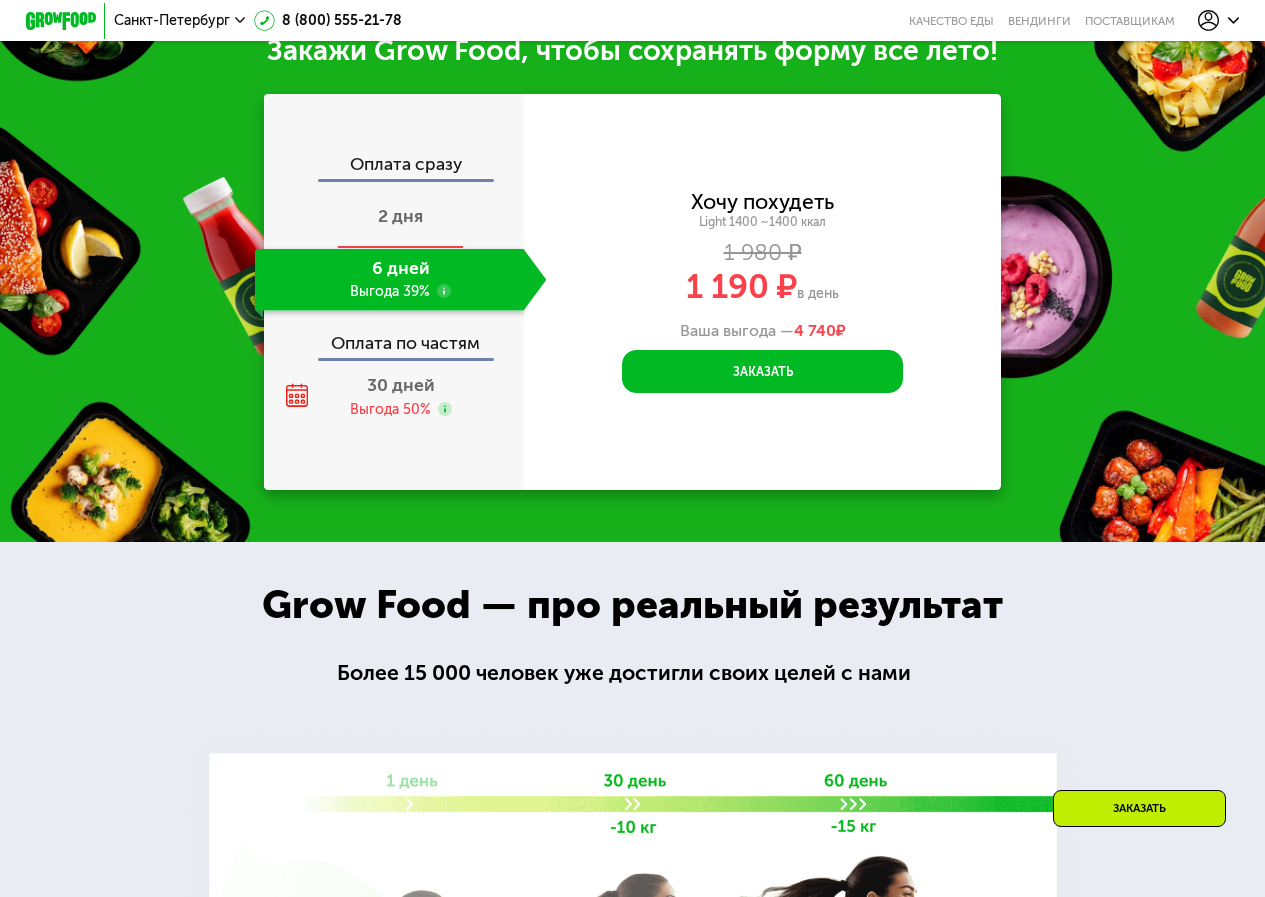 click on "2 дня" at bounding box center [400, 216] 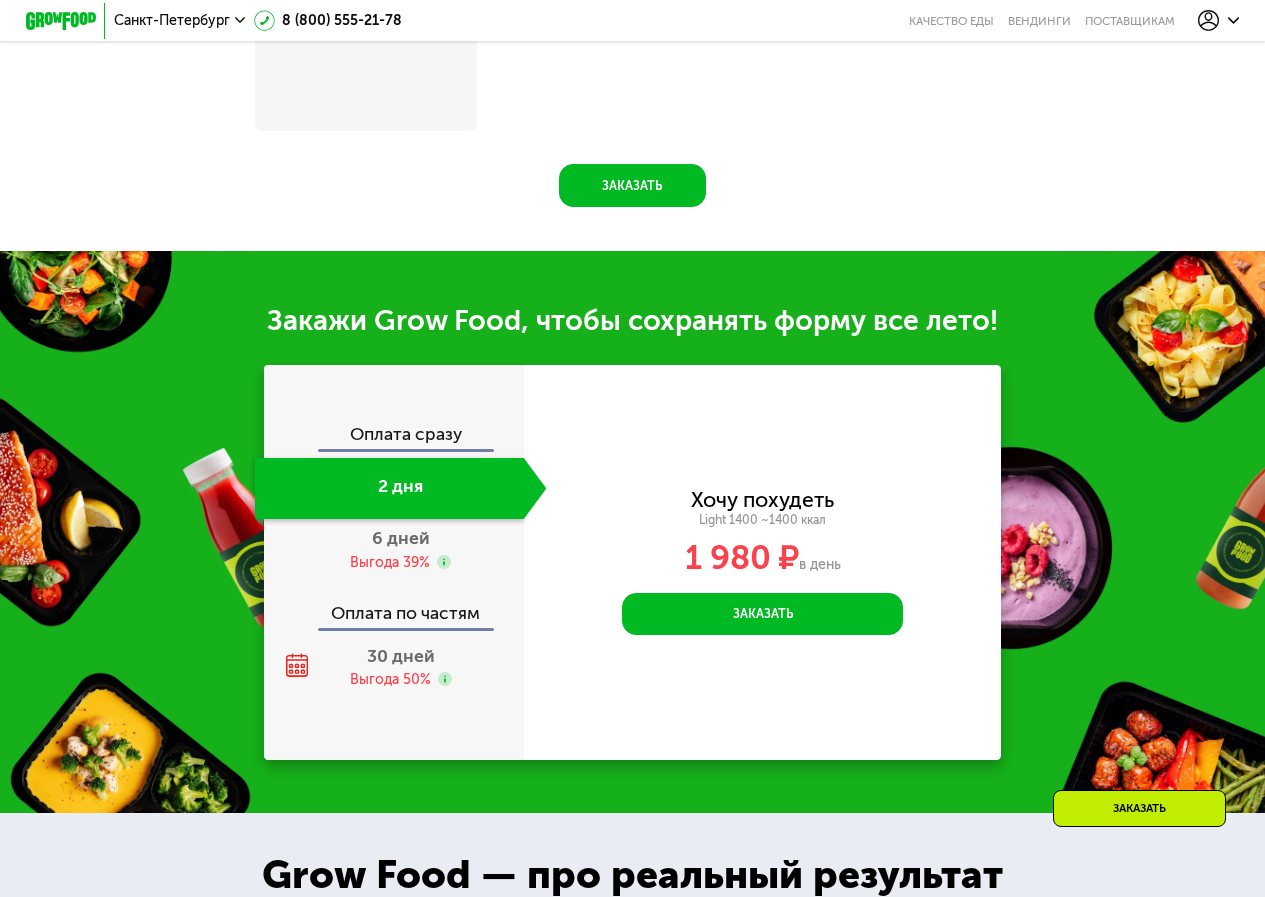 scroll, scrollTop: 2177, scrollLeft: 0, axis: vertical 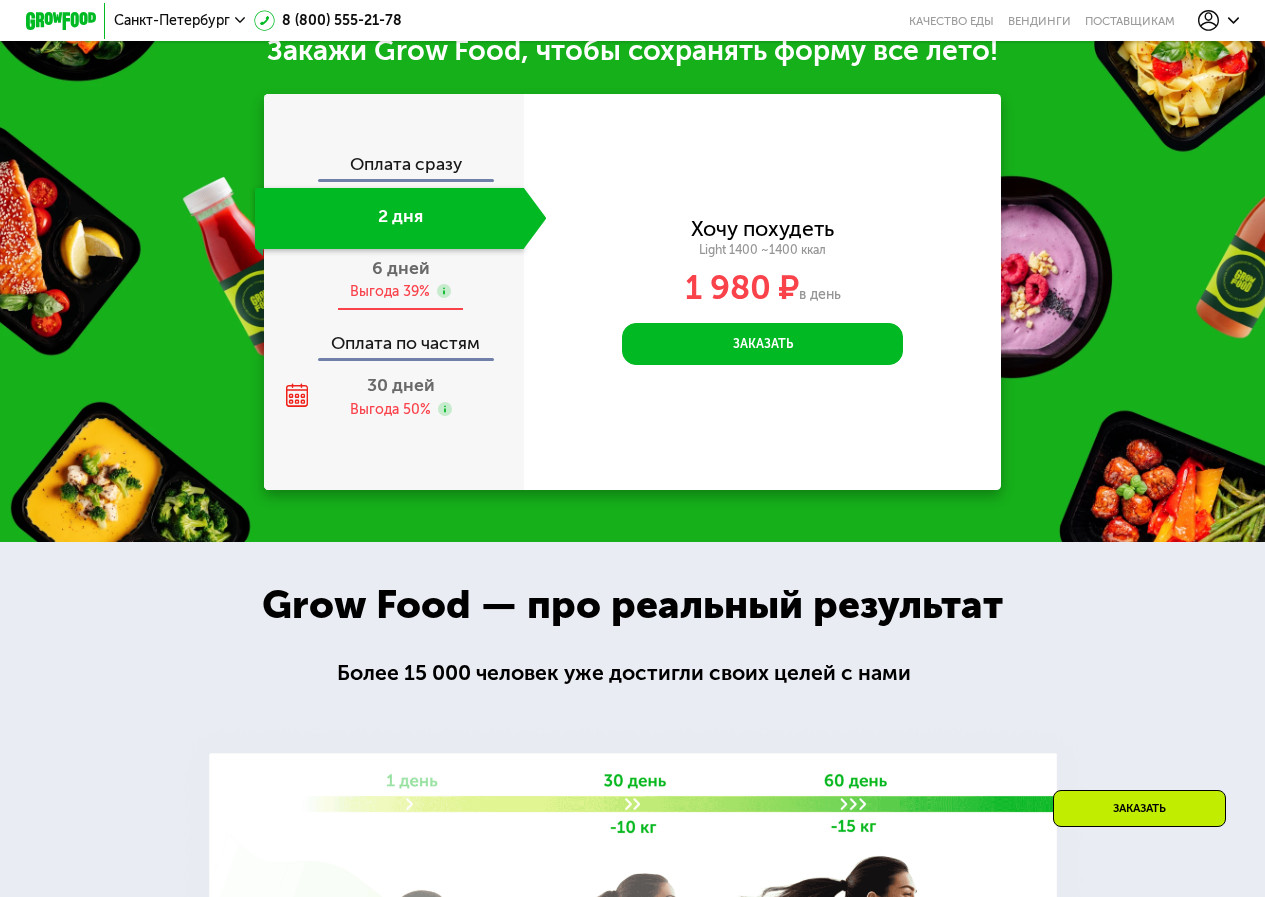 click on "Выгода 39%" at bounding box center (390, 291) 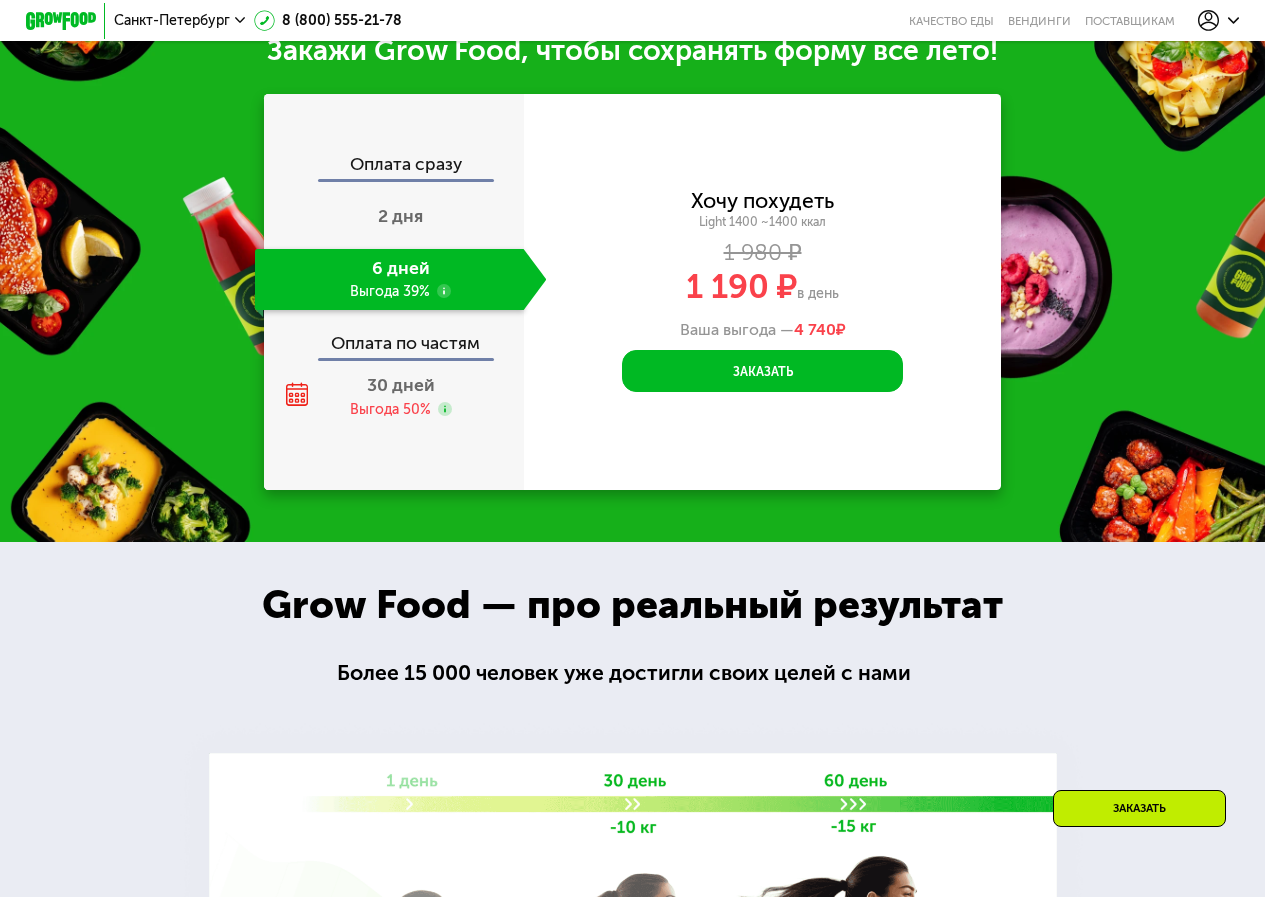 scroll, scrollTop: 1903, scrollLeft: 0, axis: vertical 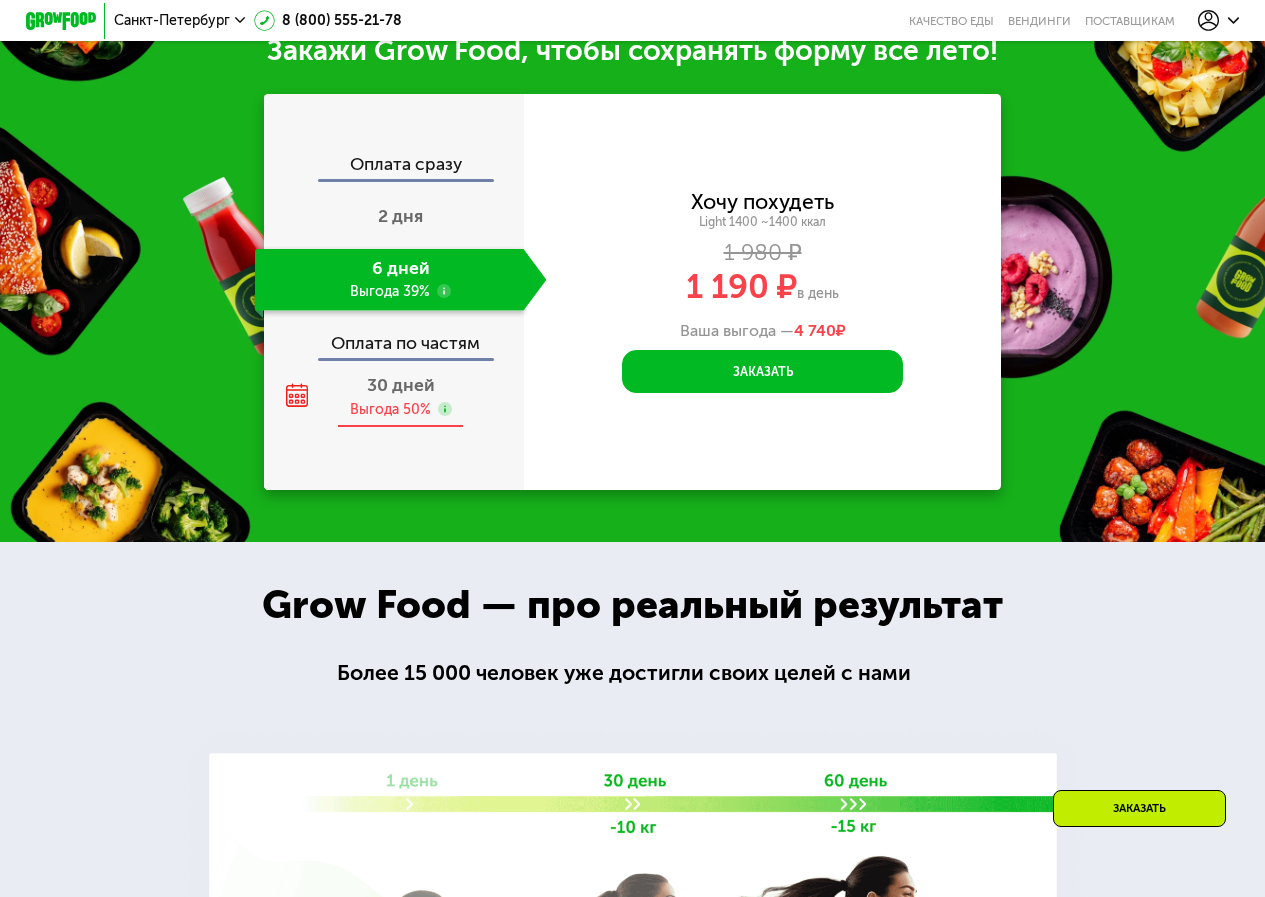 click on "30 дней" at bounding box center (401, 385) 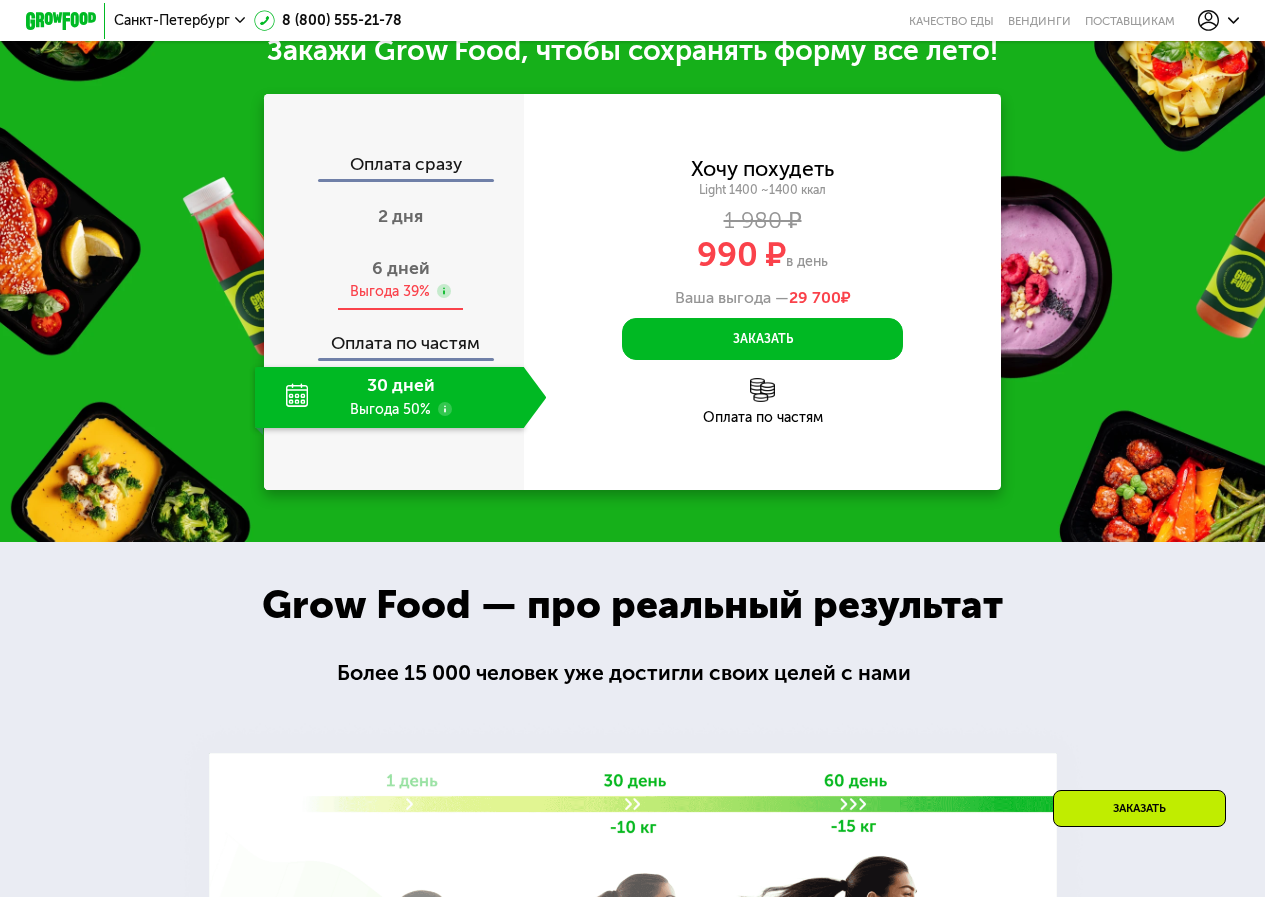 click on "6 дней Выгода 39%" at bounding box center [401, 279] 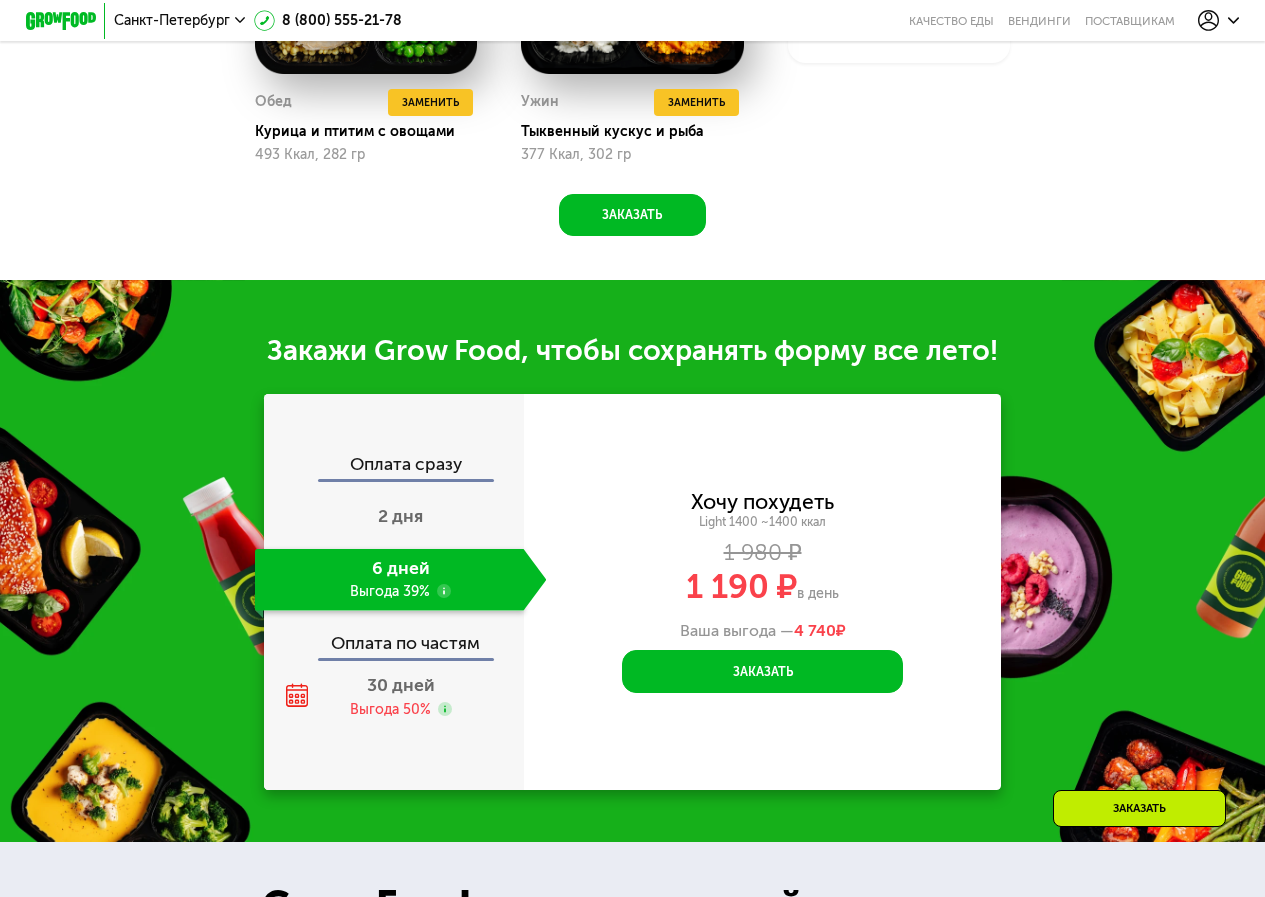 scroll, scrollTop: 1803, scrollLeft: 0, axis: vertical 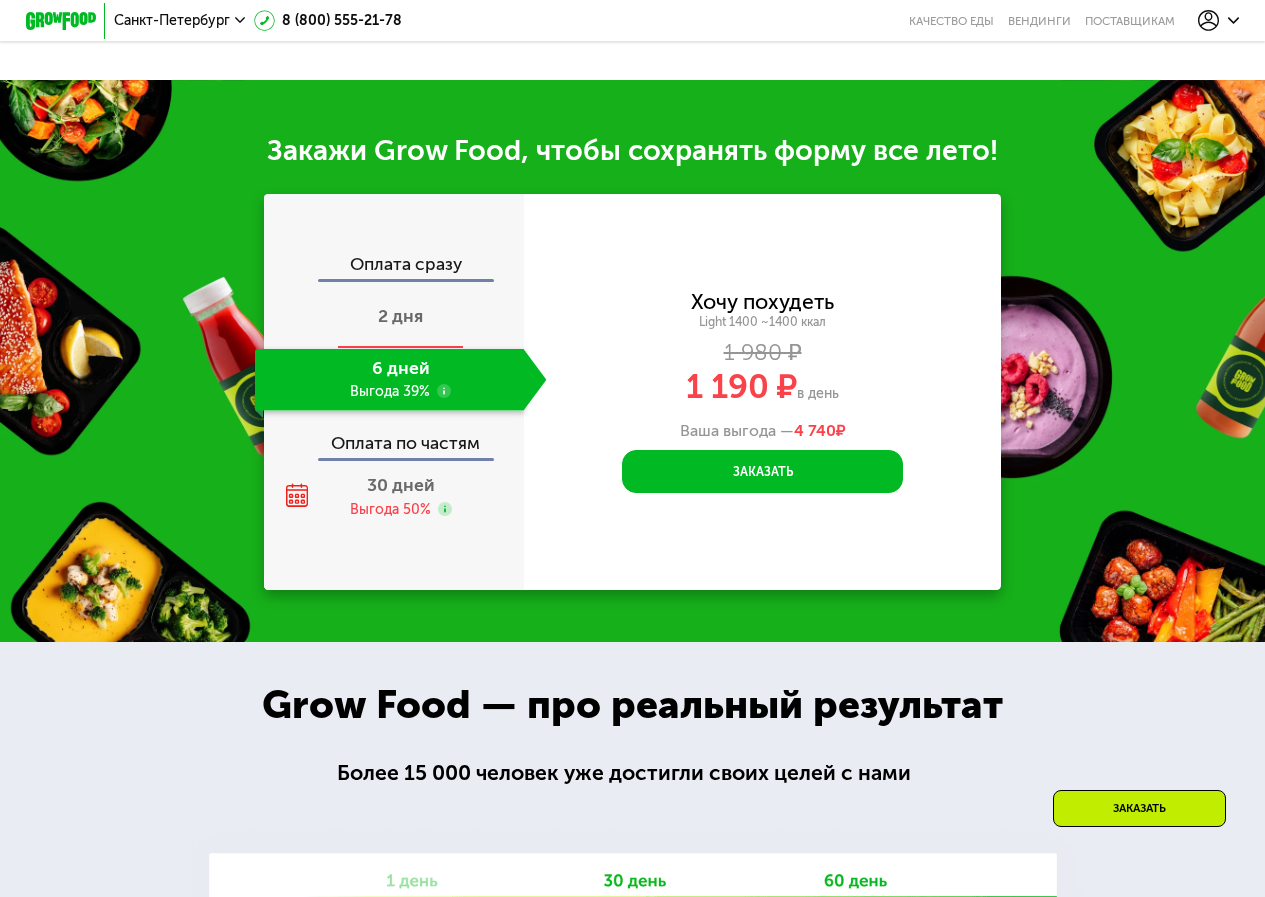 click on "2 дня" at bounding box center (400, 316) 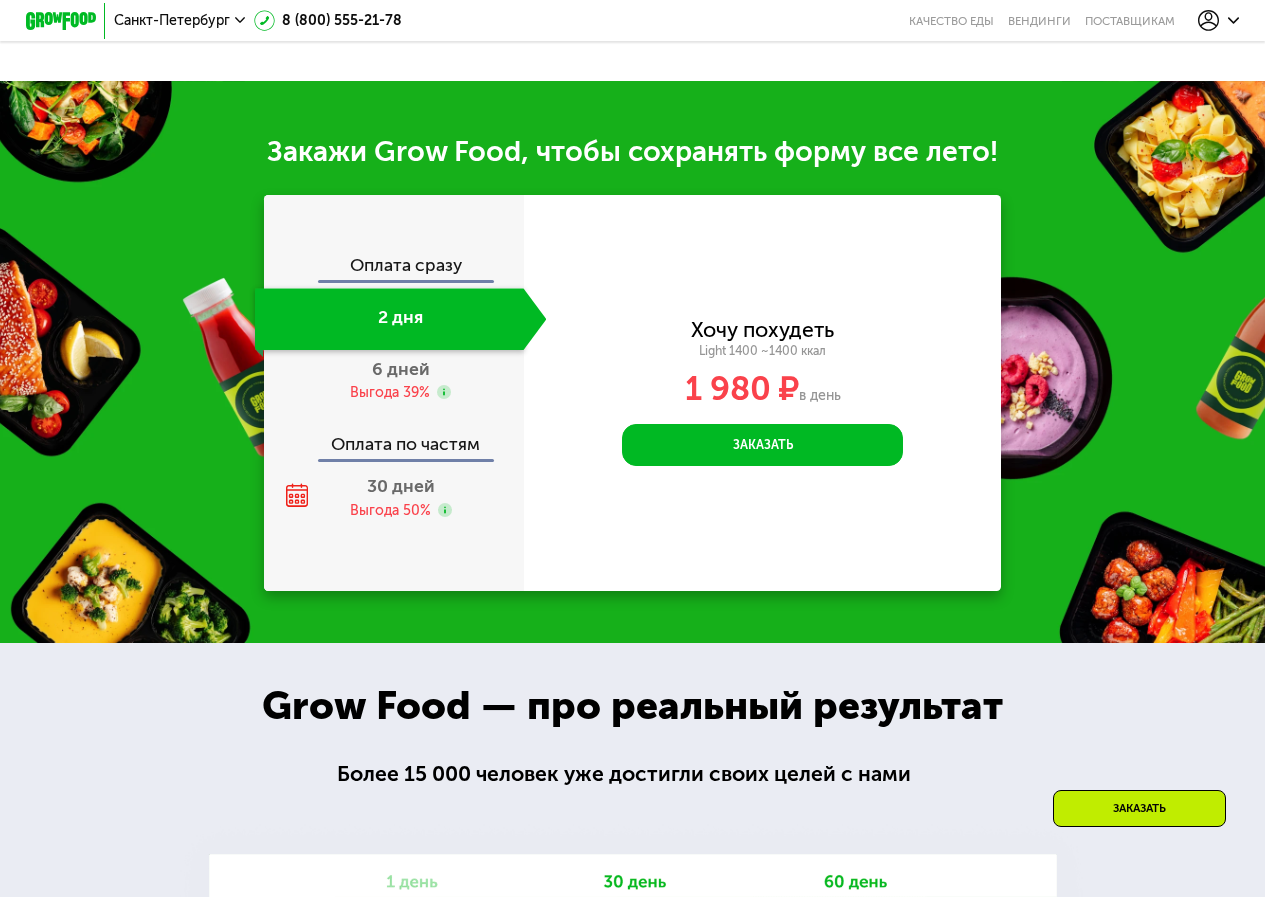 scroll, scrollTop: 1803, scrollLeft: 0, axis: vertical 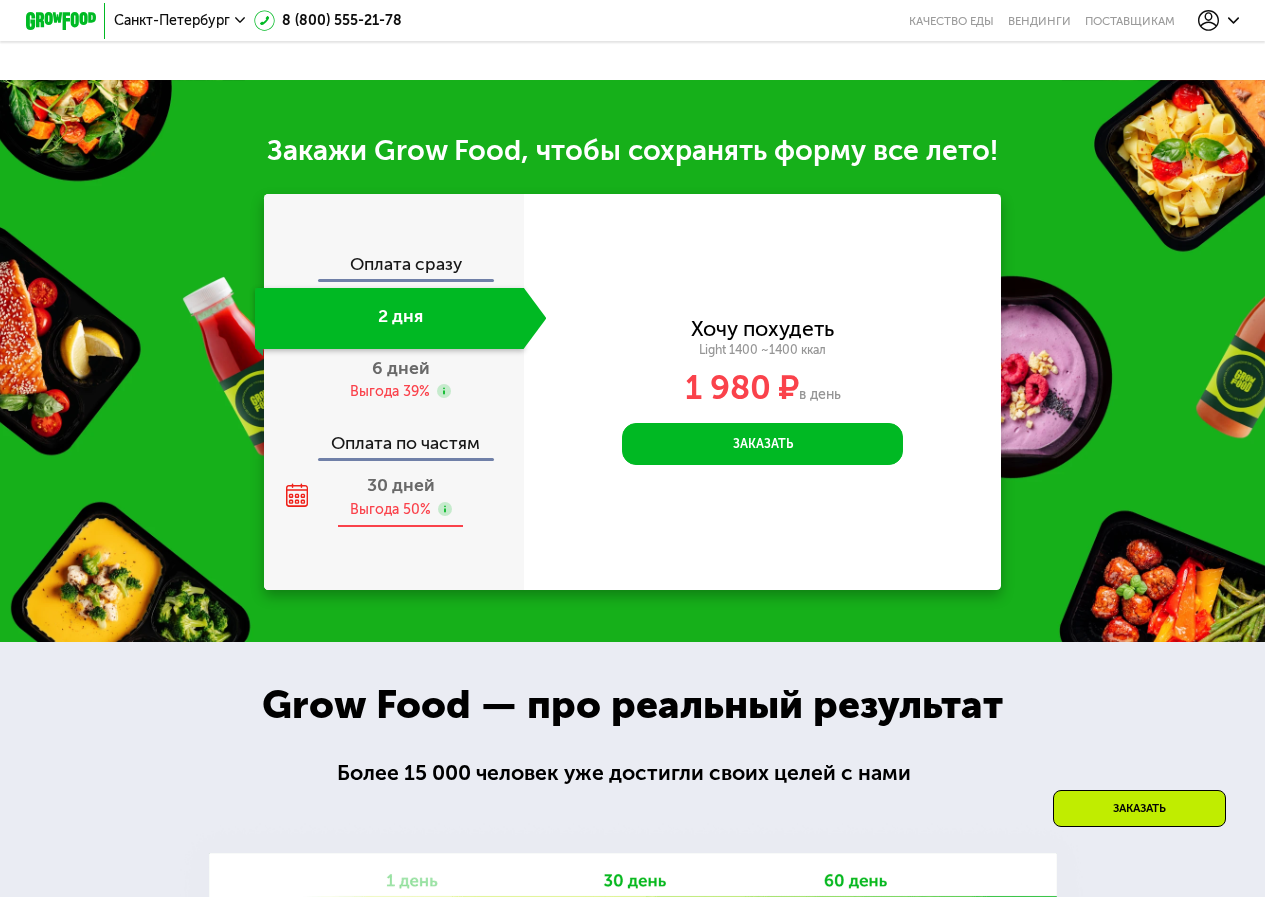click on "30 дней Выгода 50%" at bounding box center [401, 497] 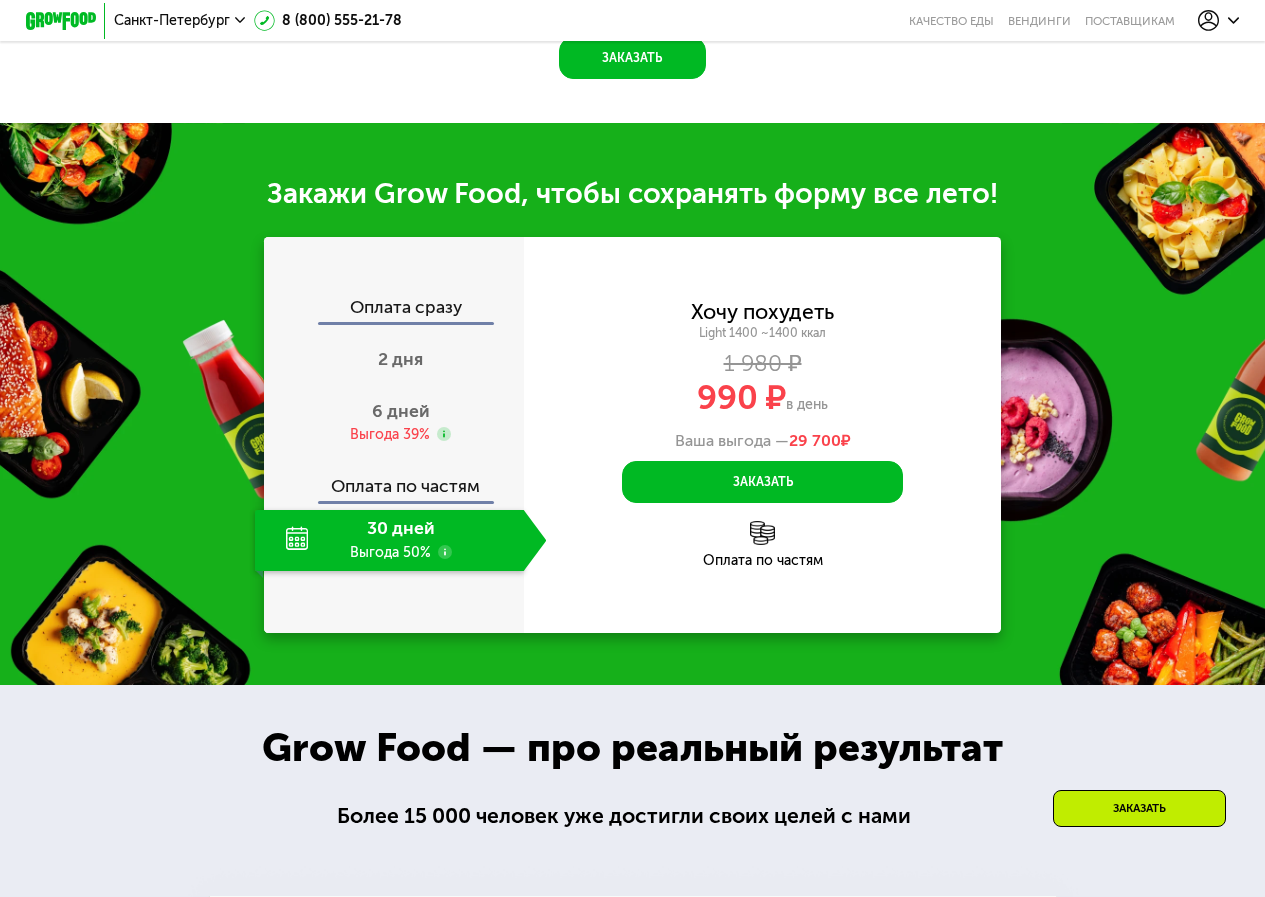 scroll, scrollTop: 1803, scrollLeft: 0, axis: vertical 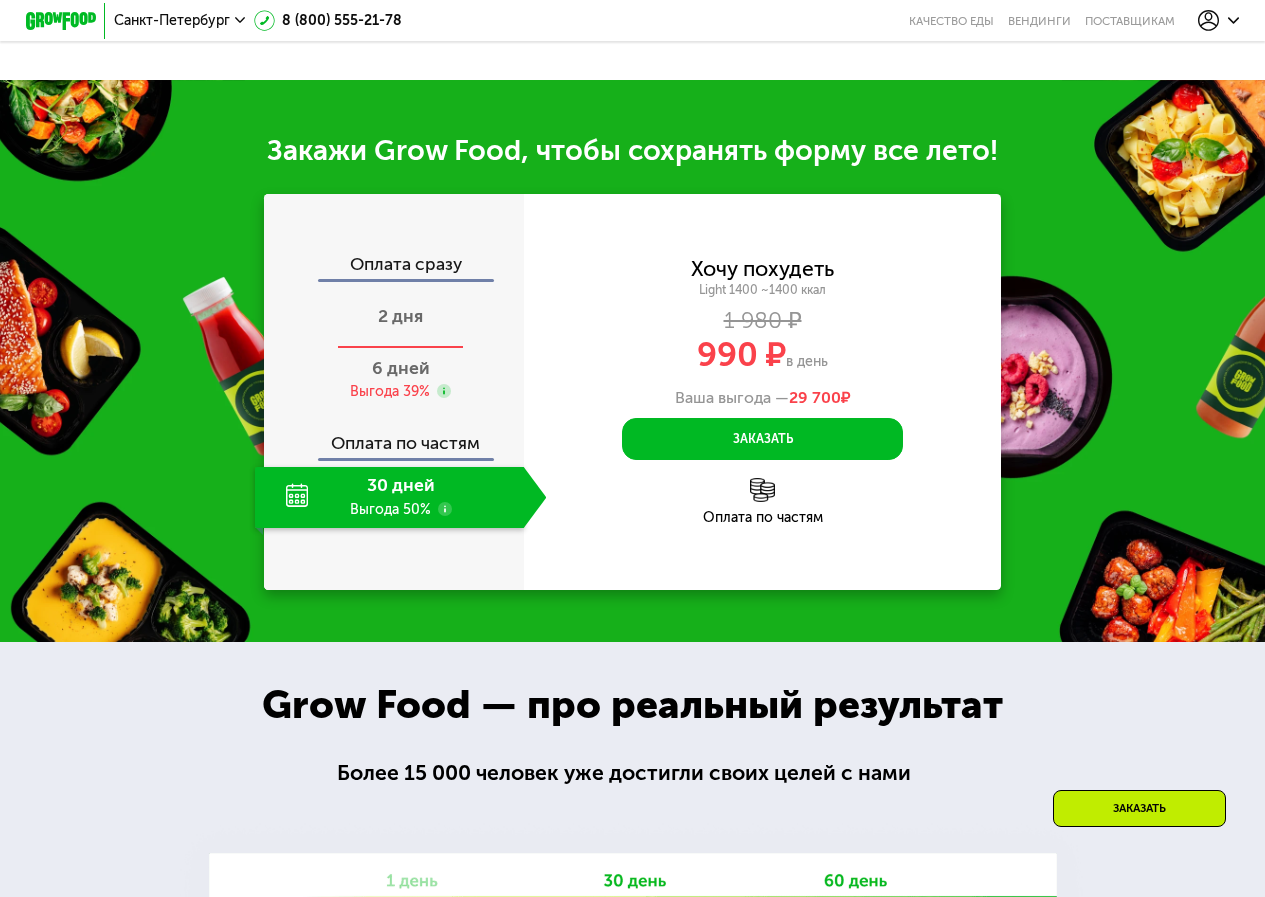 click on "2 дня" at bounding box center [401, 318] 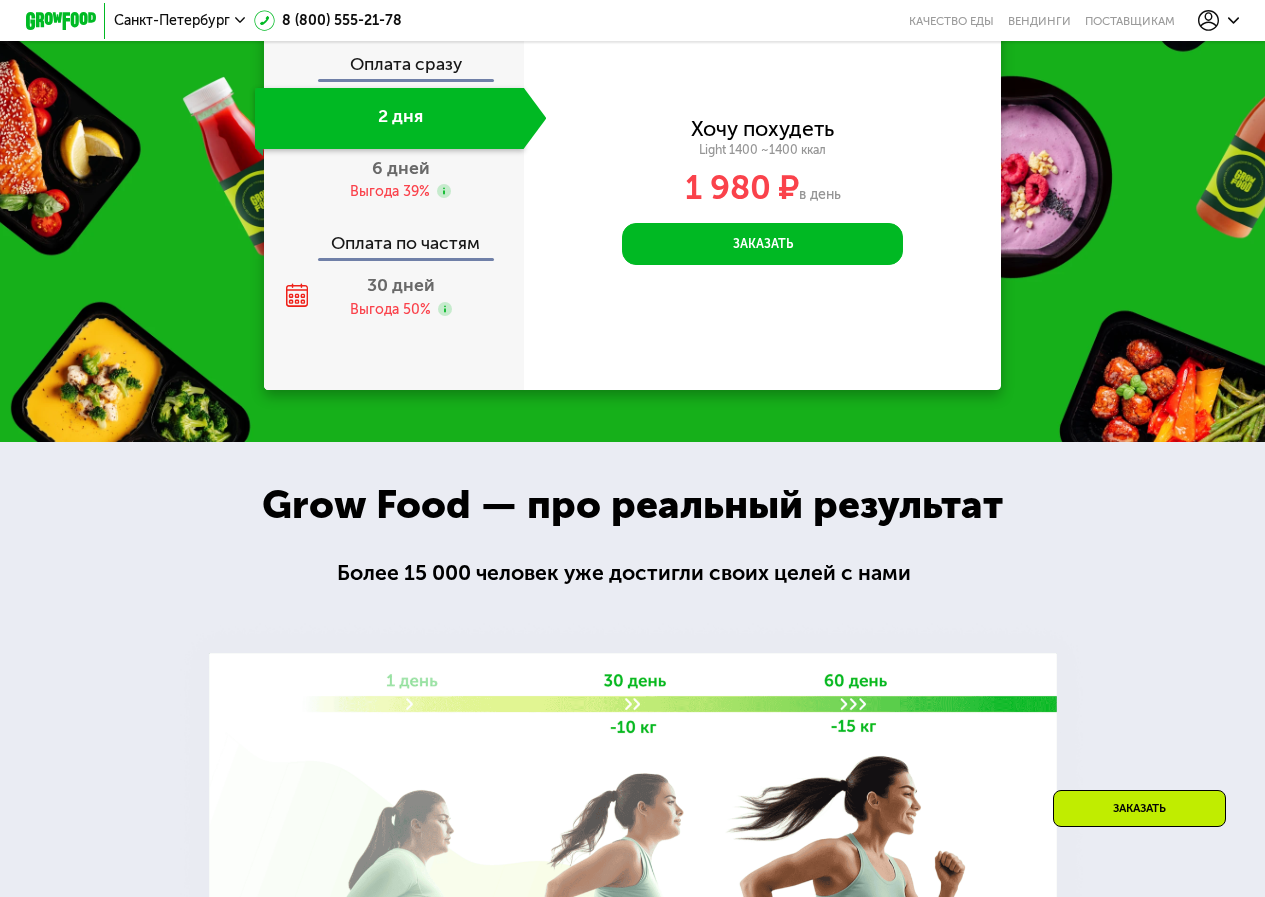 scroll, scrollTop: 1603, scrollLeft: 0, axis: vertical 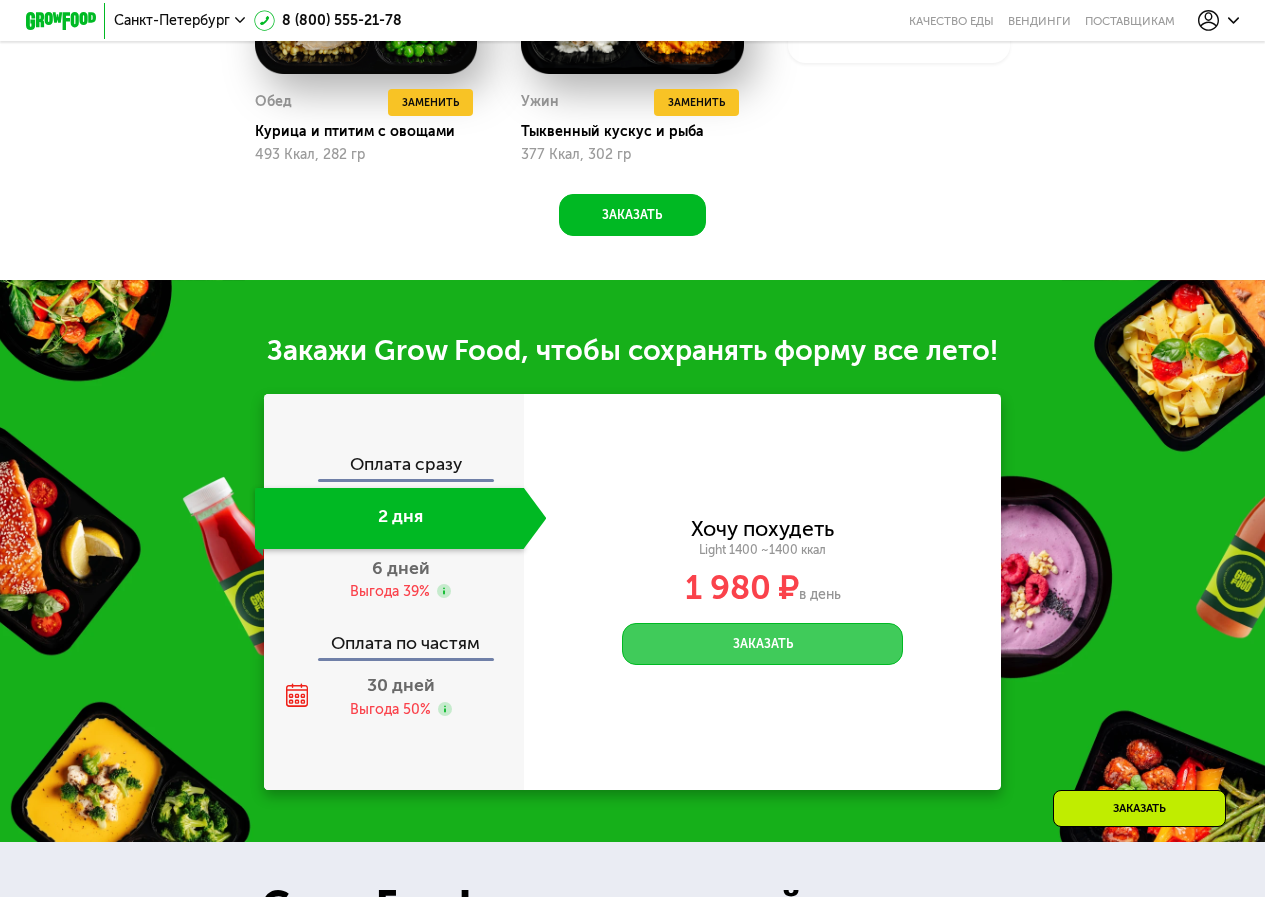 click on "Заказать" at bounding box center (762, 644) 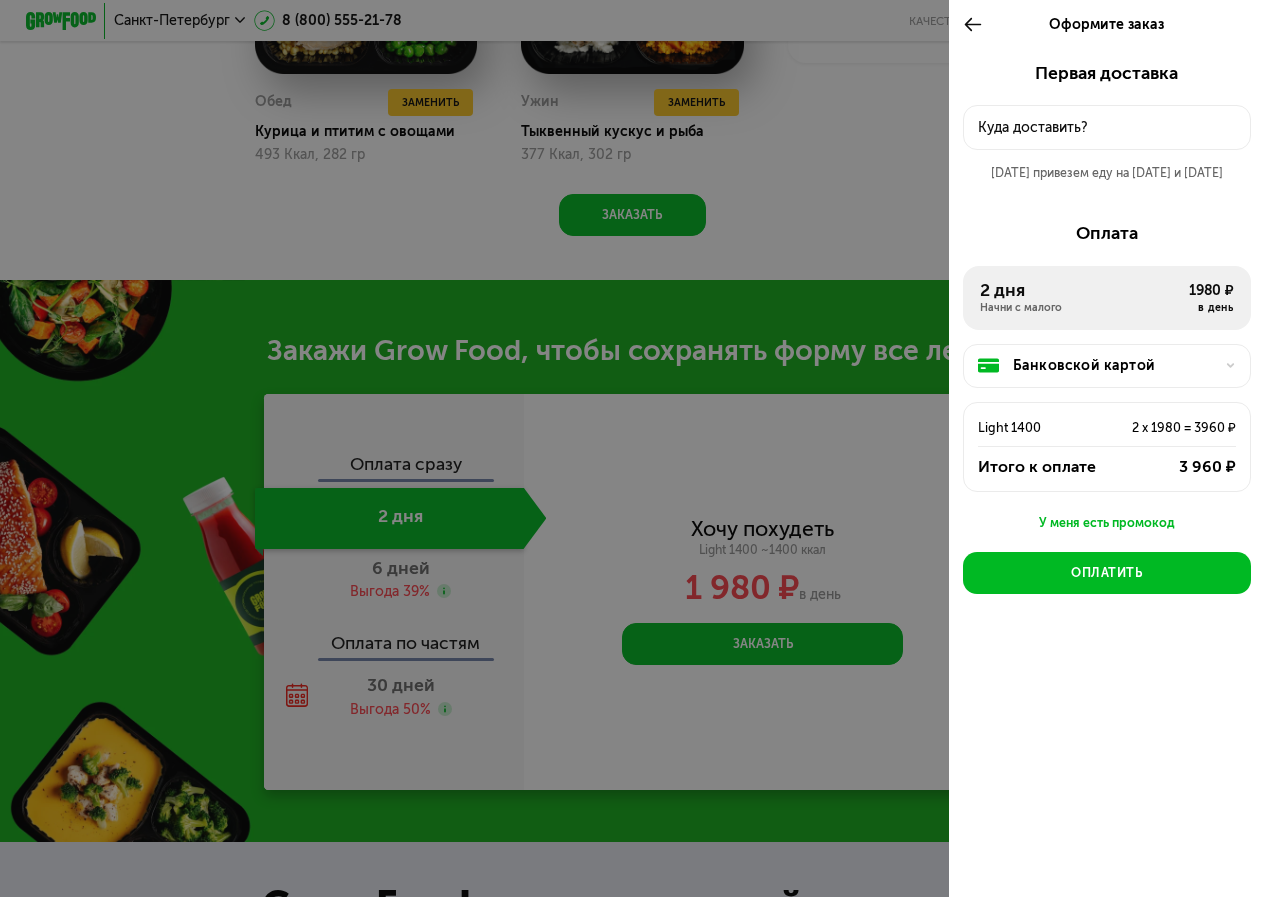 click 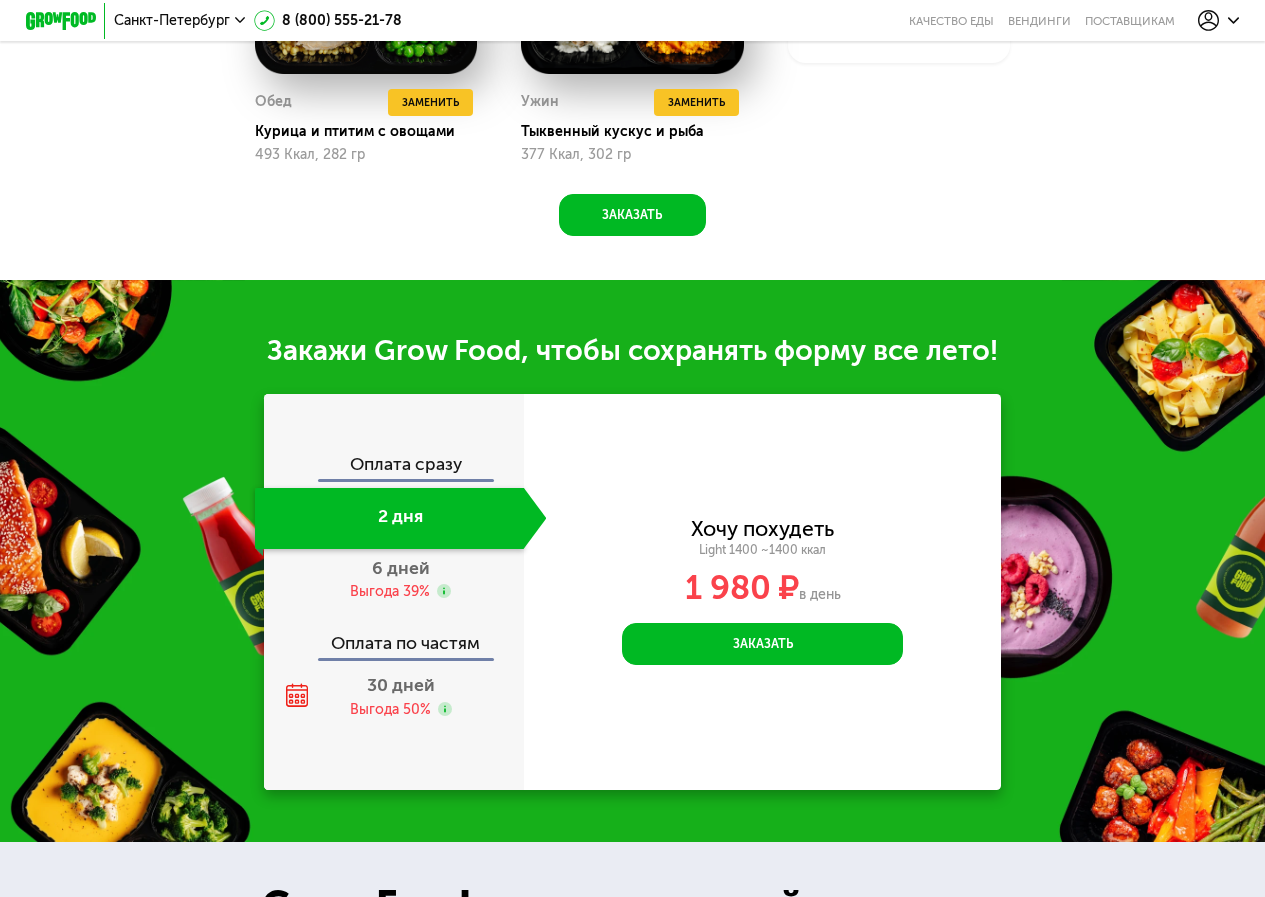 scroll, scrollTop: 1903, scrollLeft: 0, axis: vertical 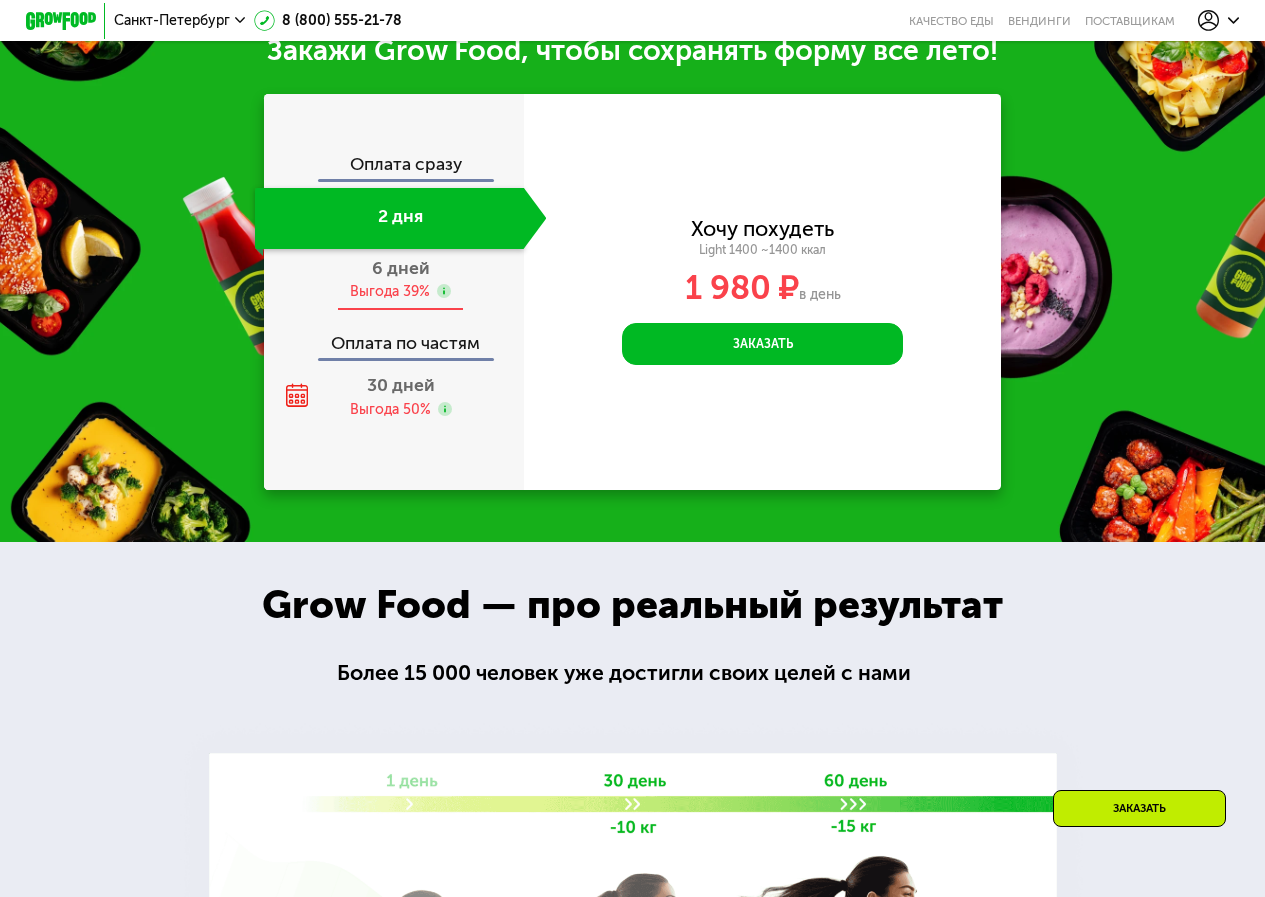 click on "6 дней Выгода 39%" at bounding box center (401, 279) 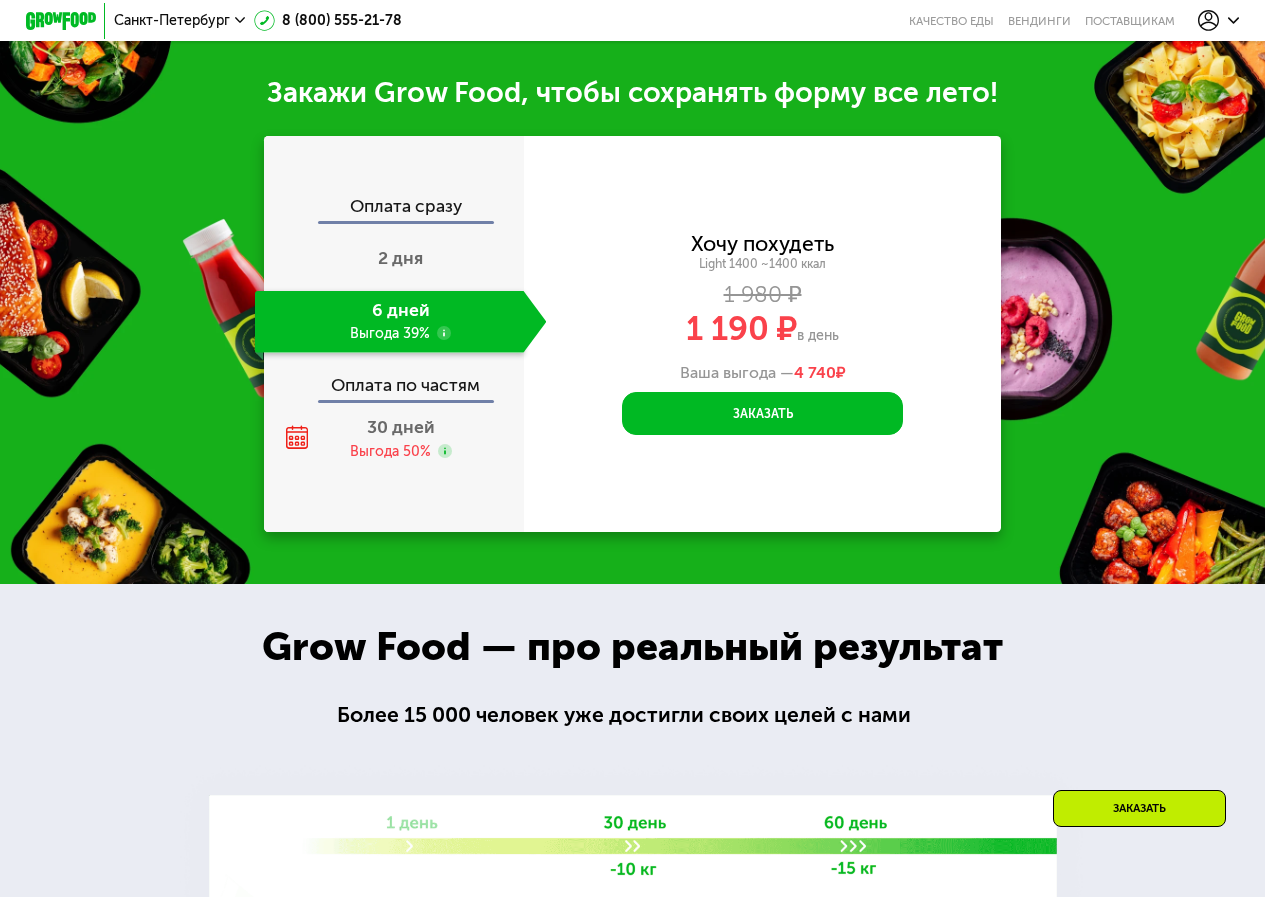 scroll, scrollTop: 1903, scrollLeft: 0, axis: vertical 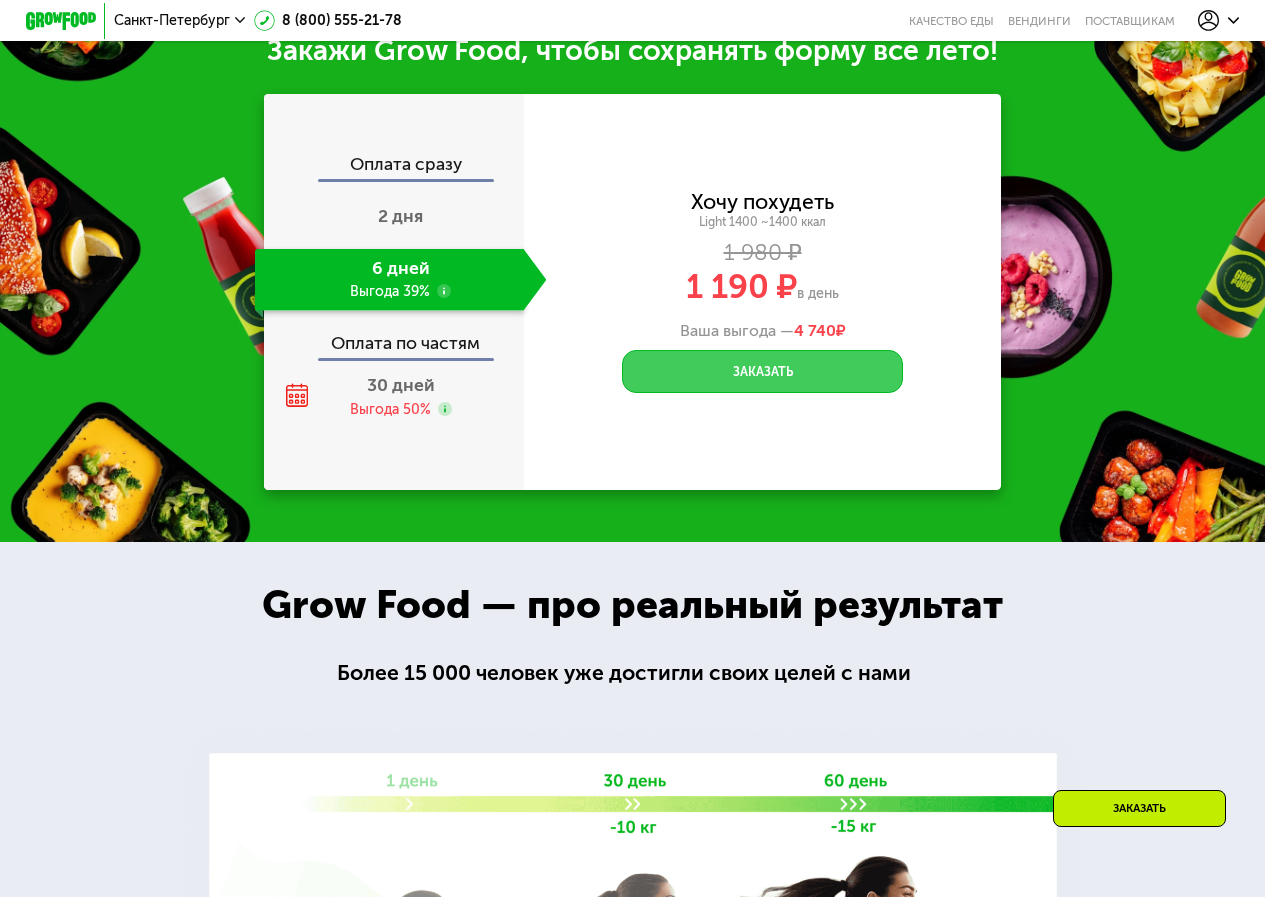 click on "Заказать" at bounding box center [762, 371] 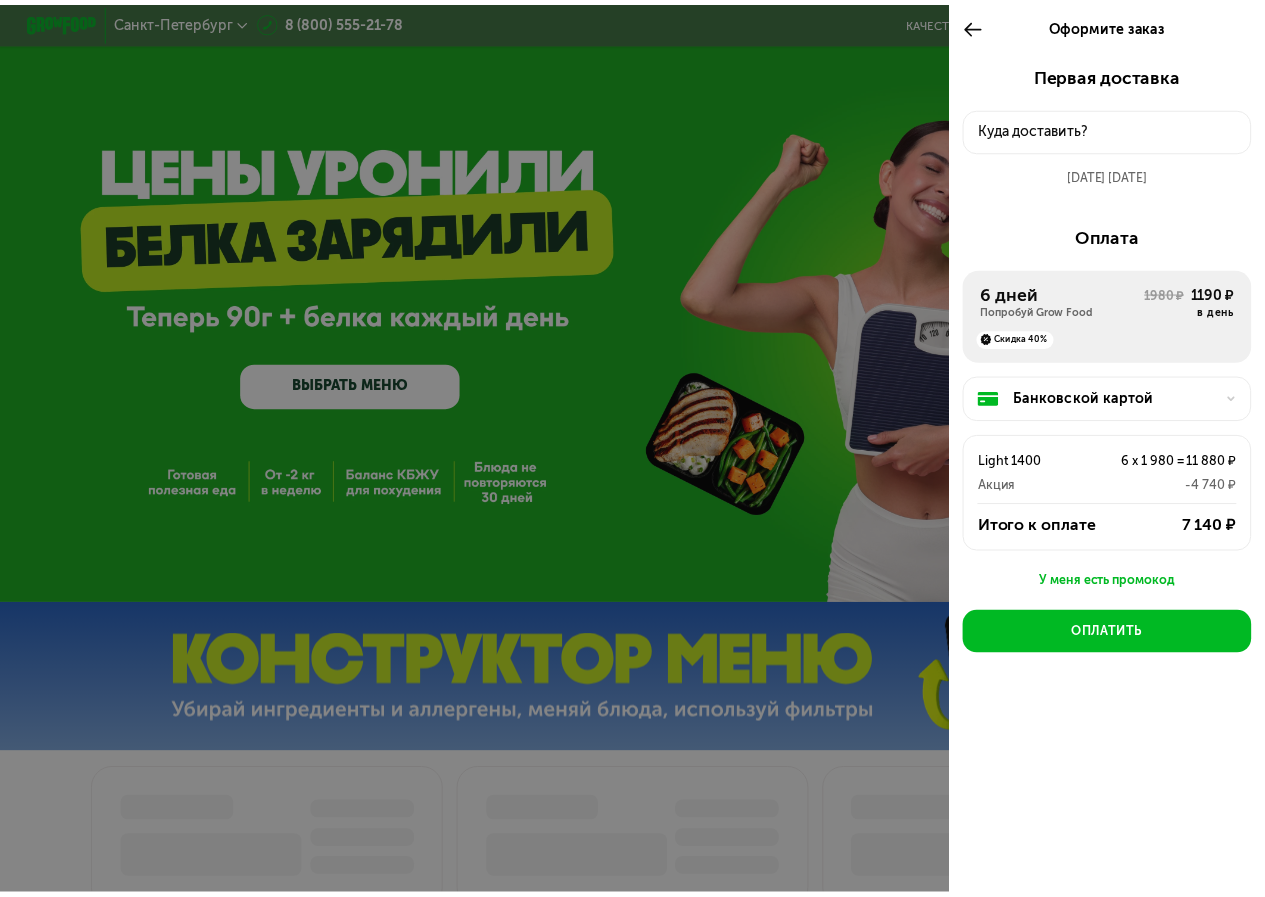 scroll, scrollTop: 0, scrollLeft: 0, axis: both 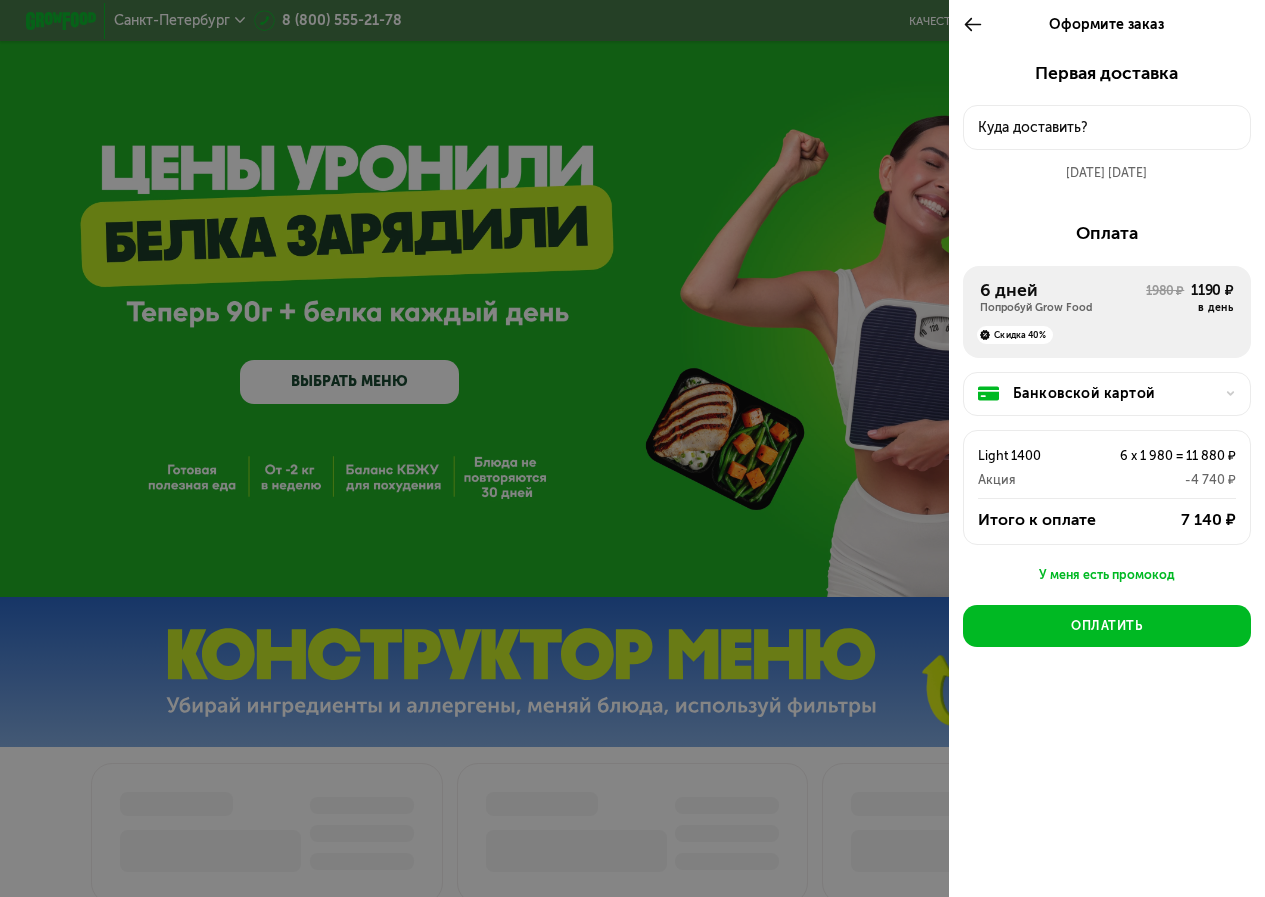 click 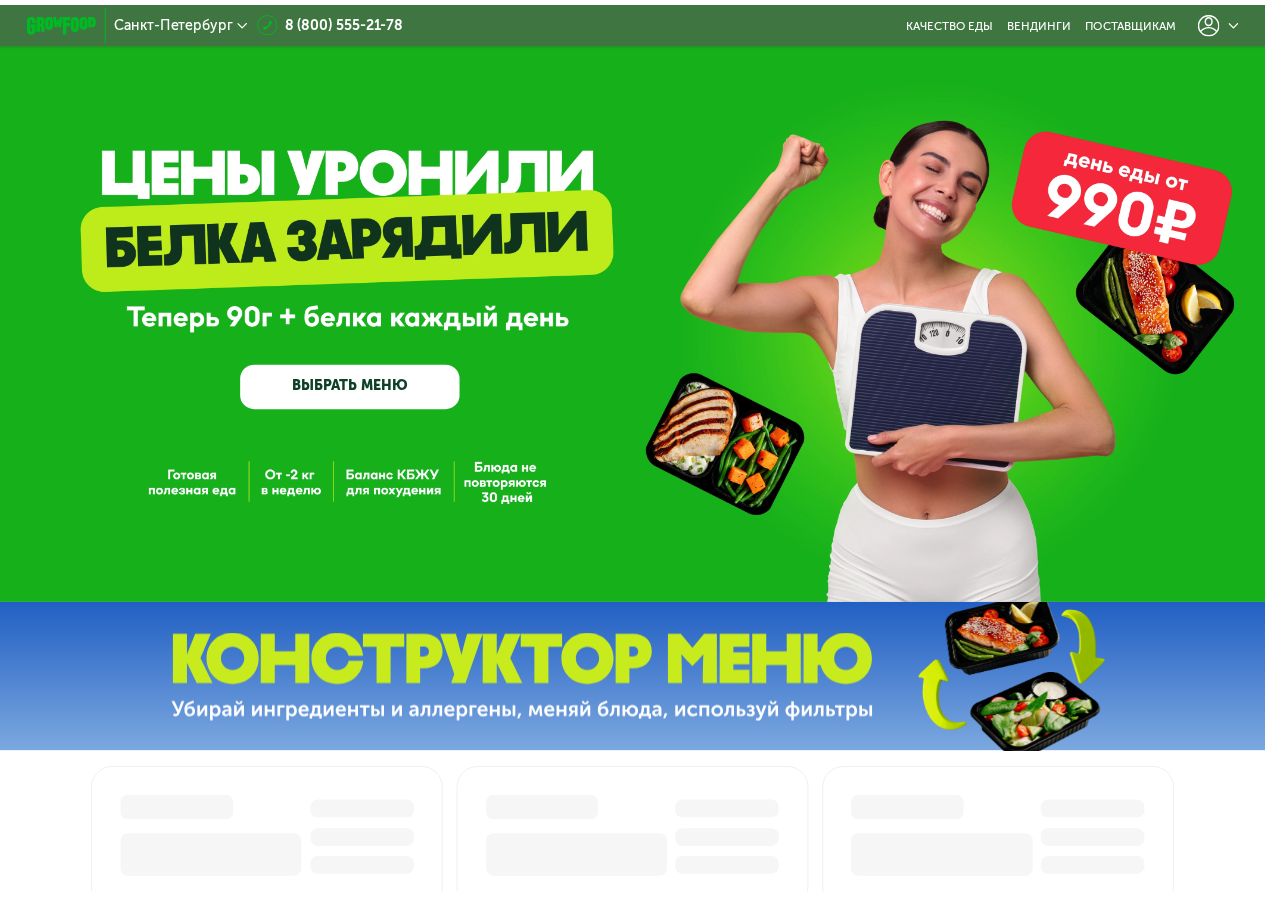 scroll, scrollTop: 0, scrollLeft: 0, axis: both 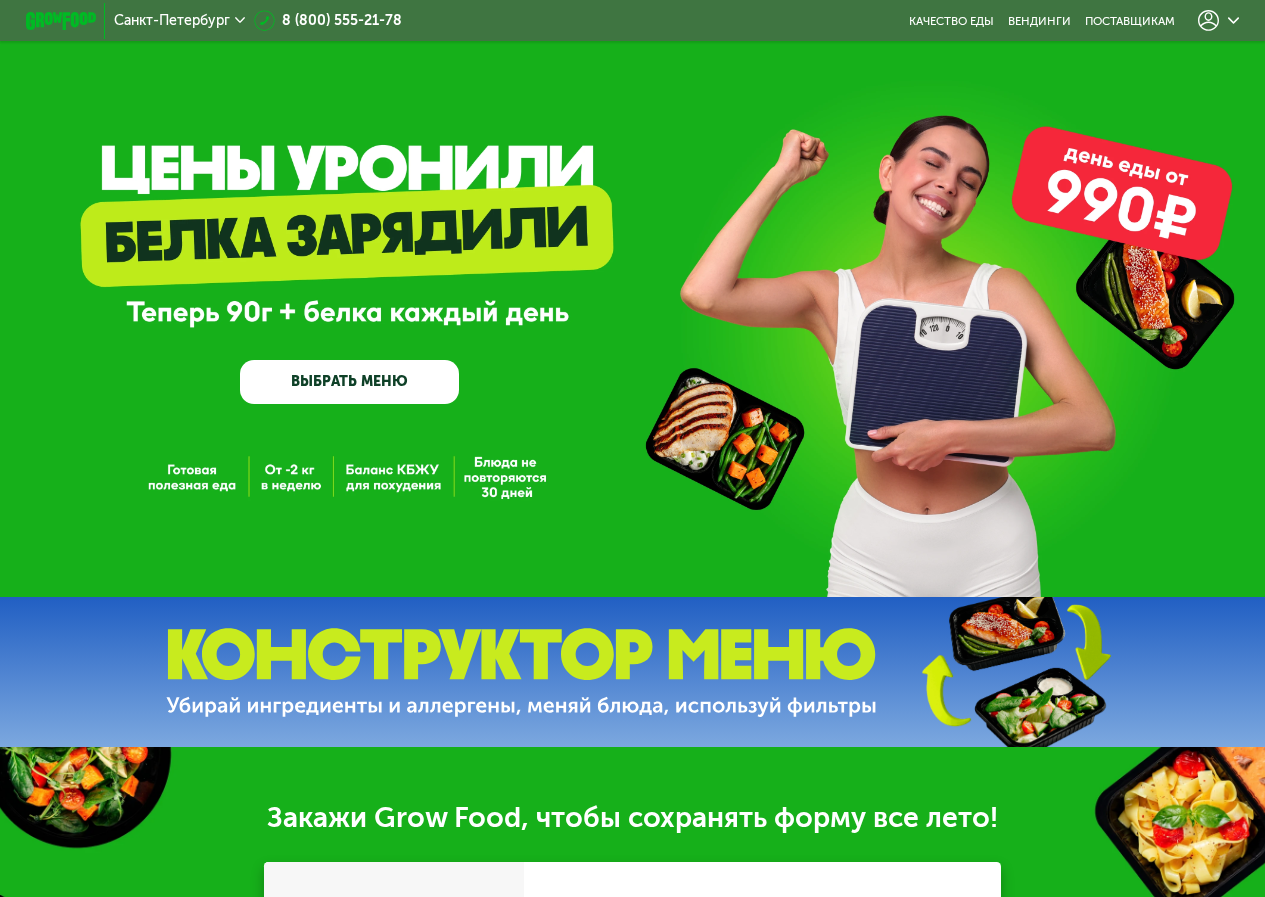 click 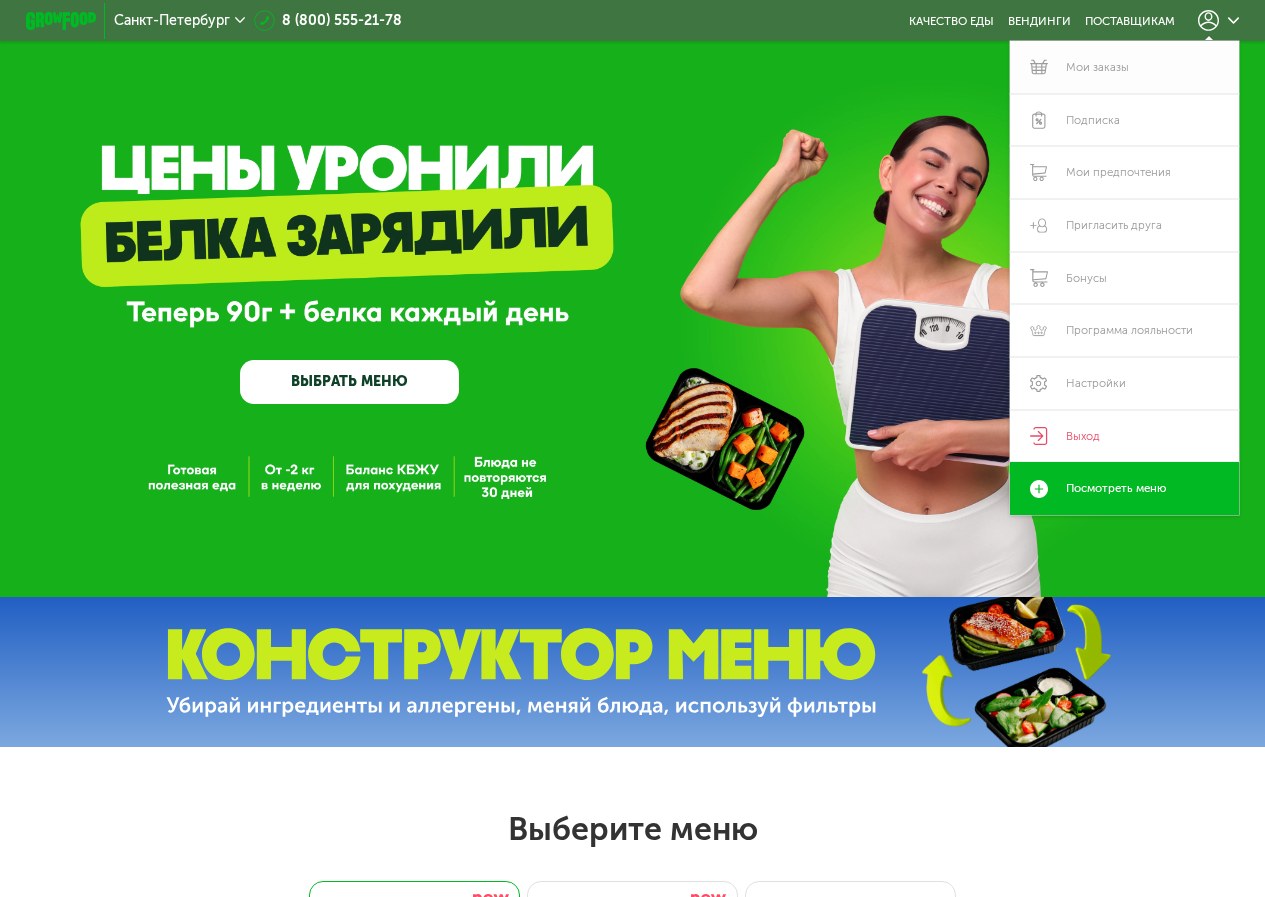 click on "Мои заказы" at bounding box center (1124, 67) 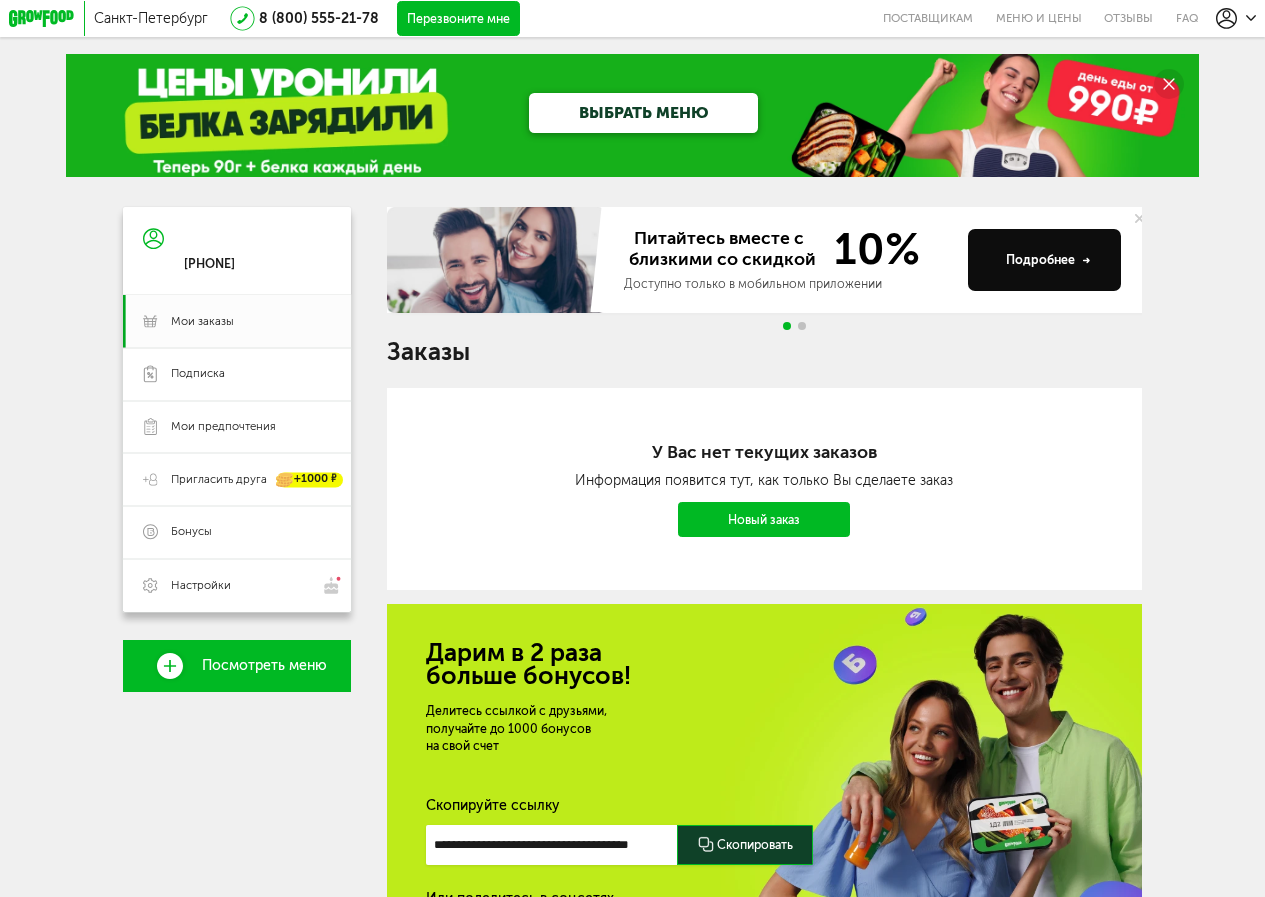 scroll, scrollTop: 0, scrollLeft: 0, axis: both 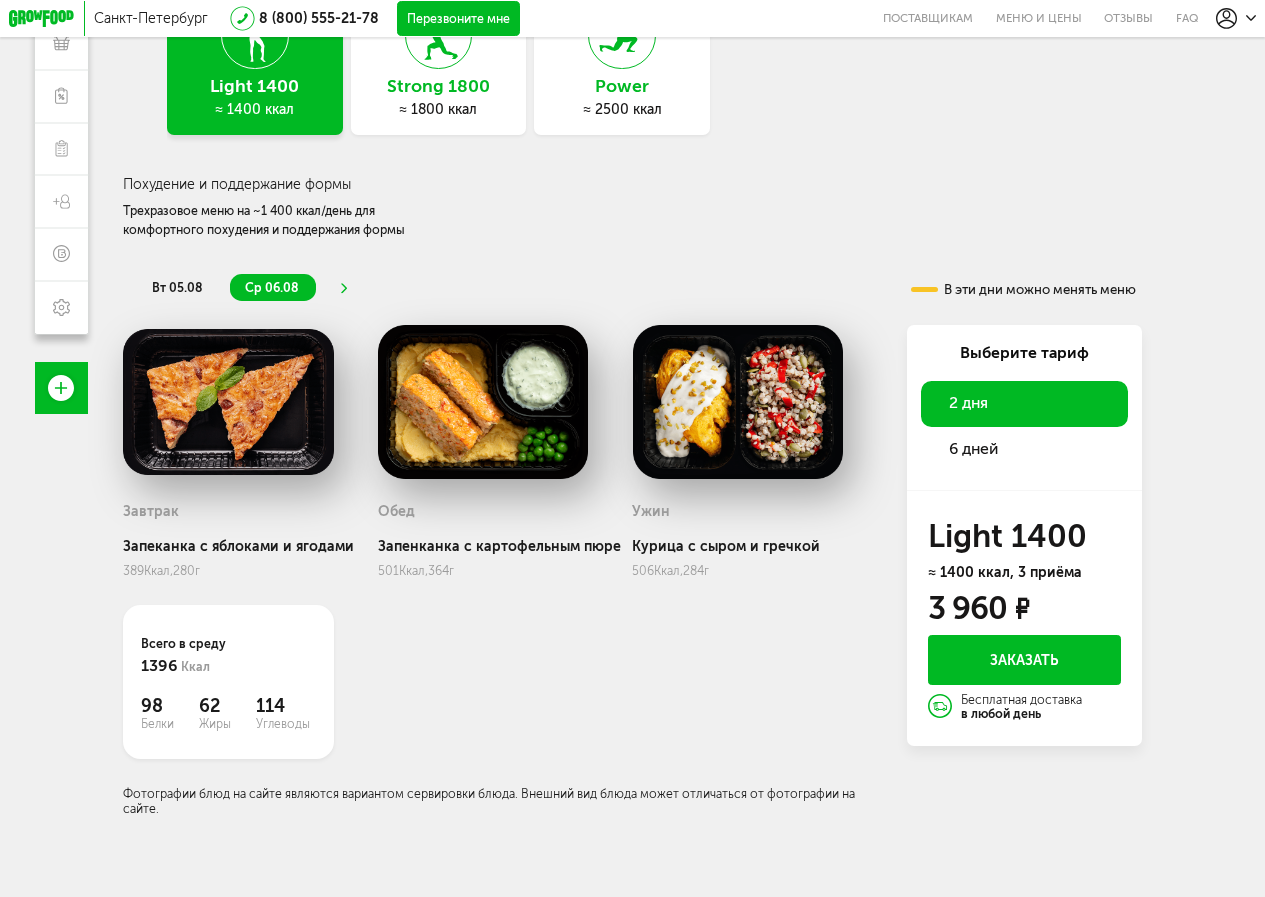 click on "6 дней" at bounding box center (1024, 449) 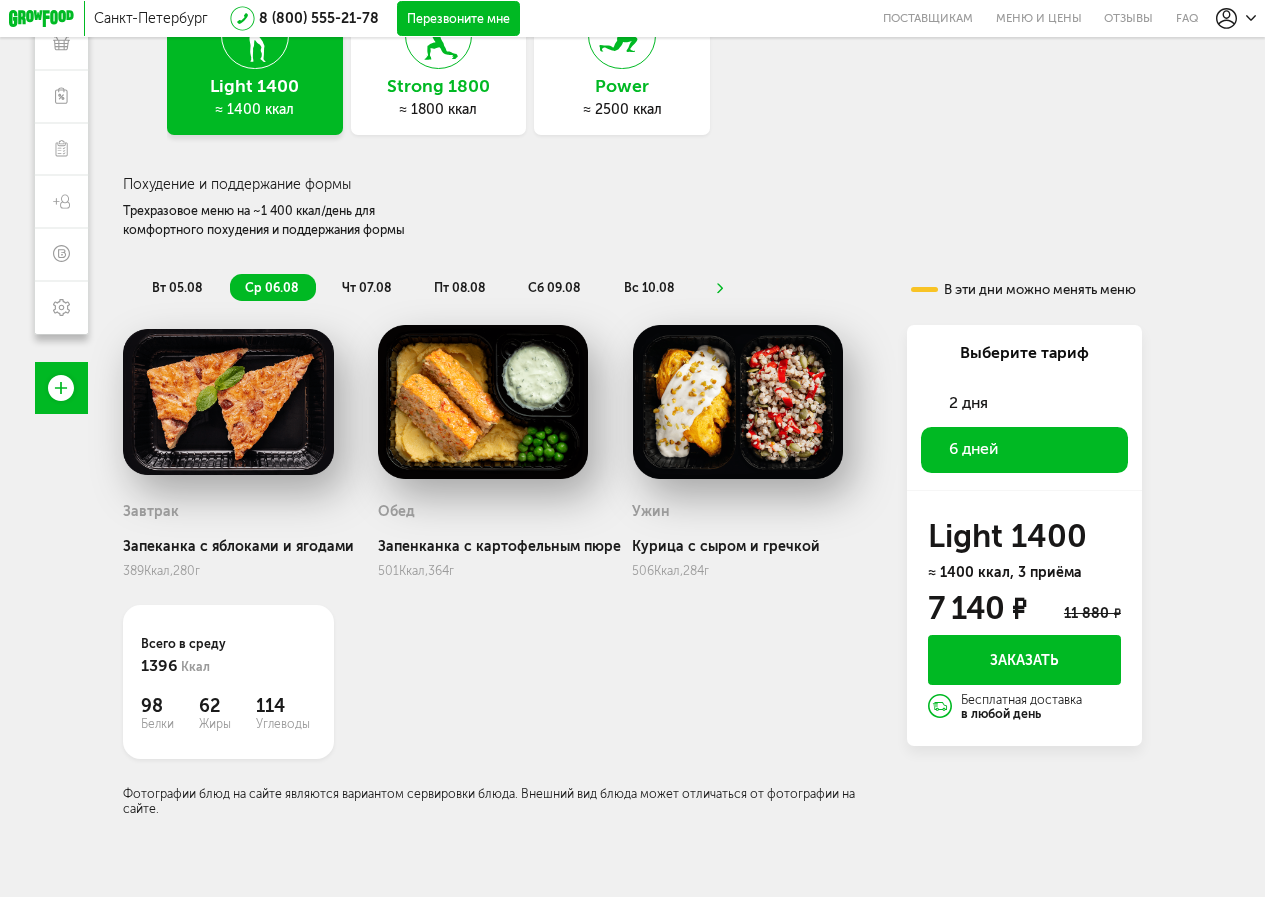 click on "Заказать" at bounding box center [1024, 659] 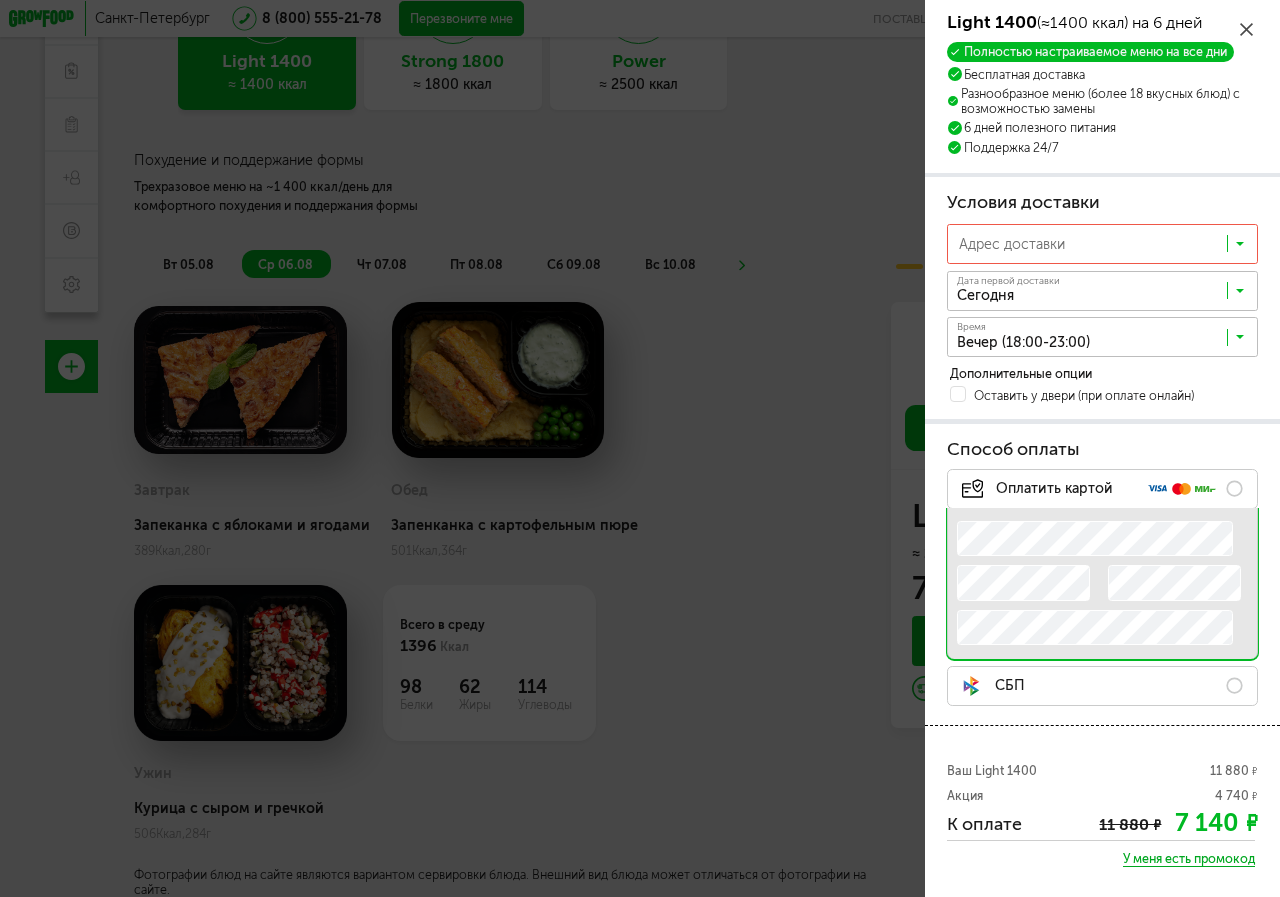 click at bounding box center (1107, 341) 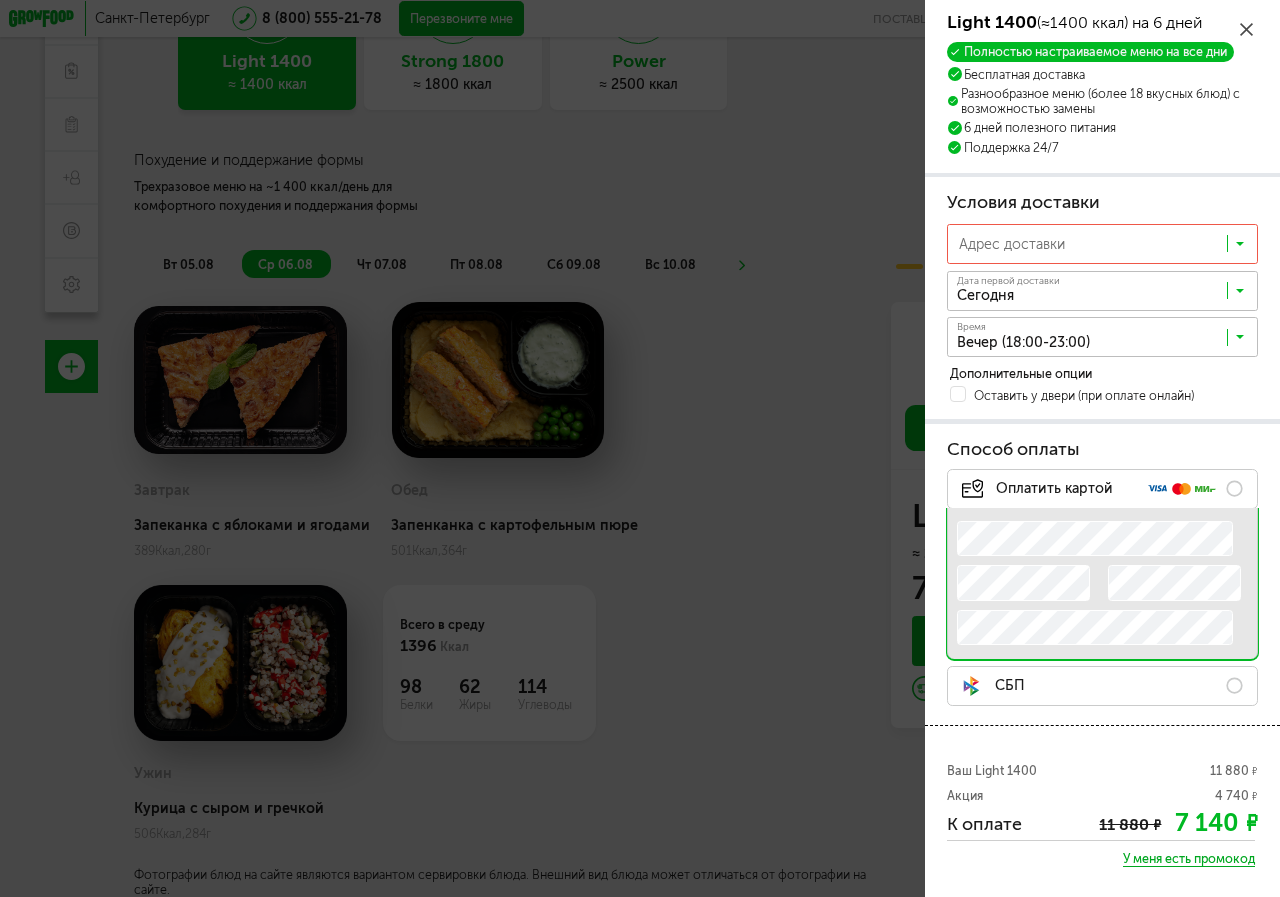 click at bounding box center (1107, 341) 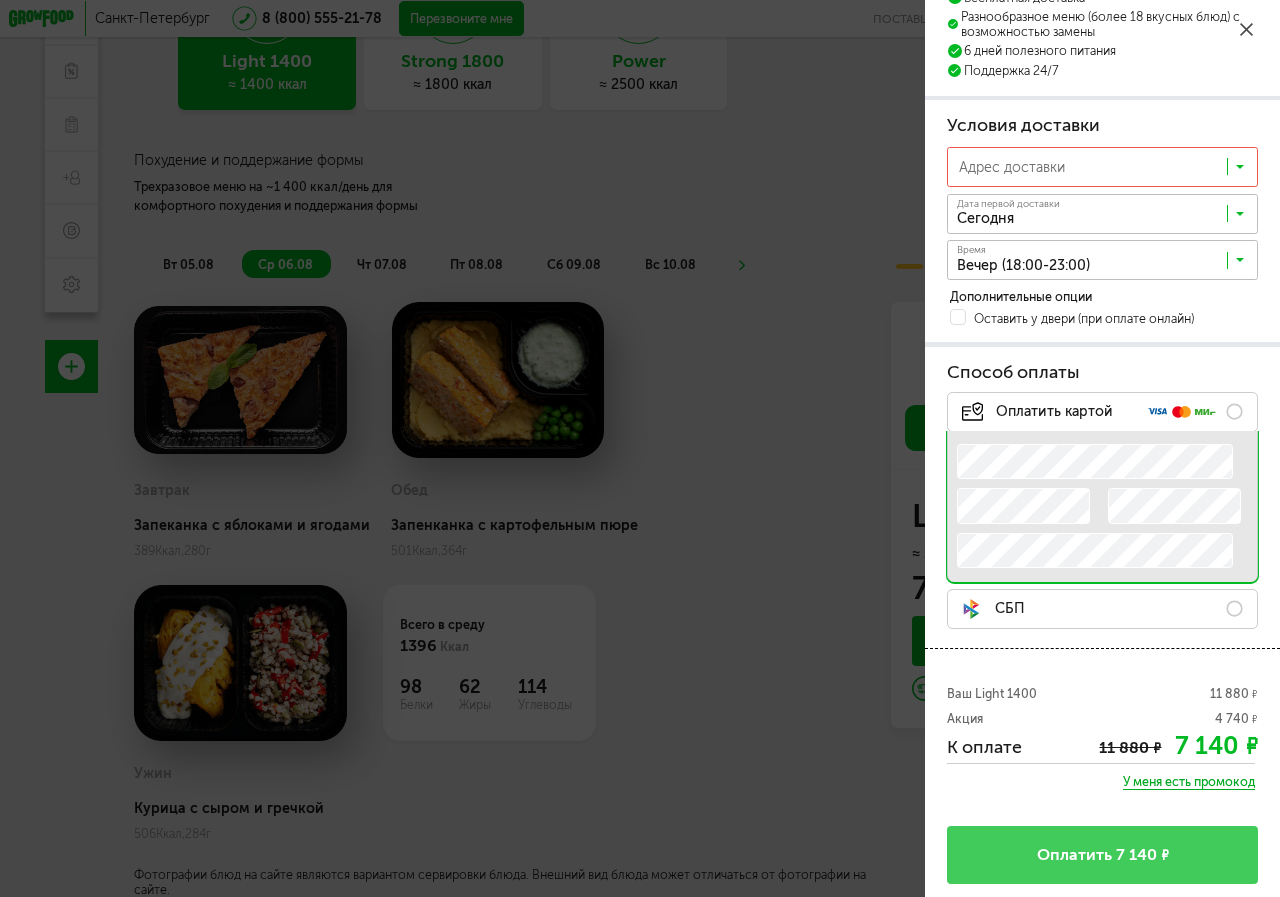 scroll, scrollTop: 0, scrollLeft: 0, axis: both 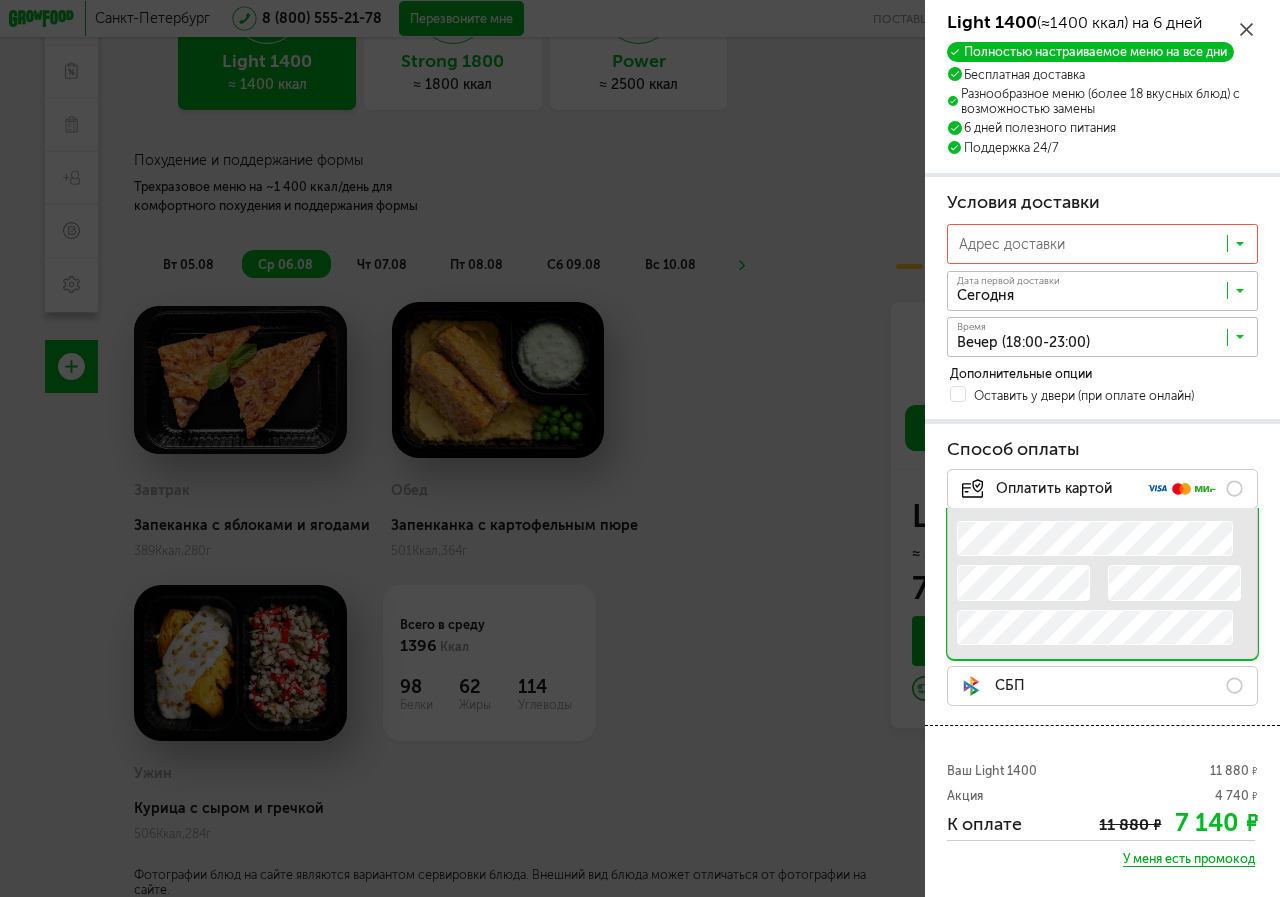 click 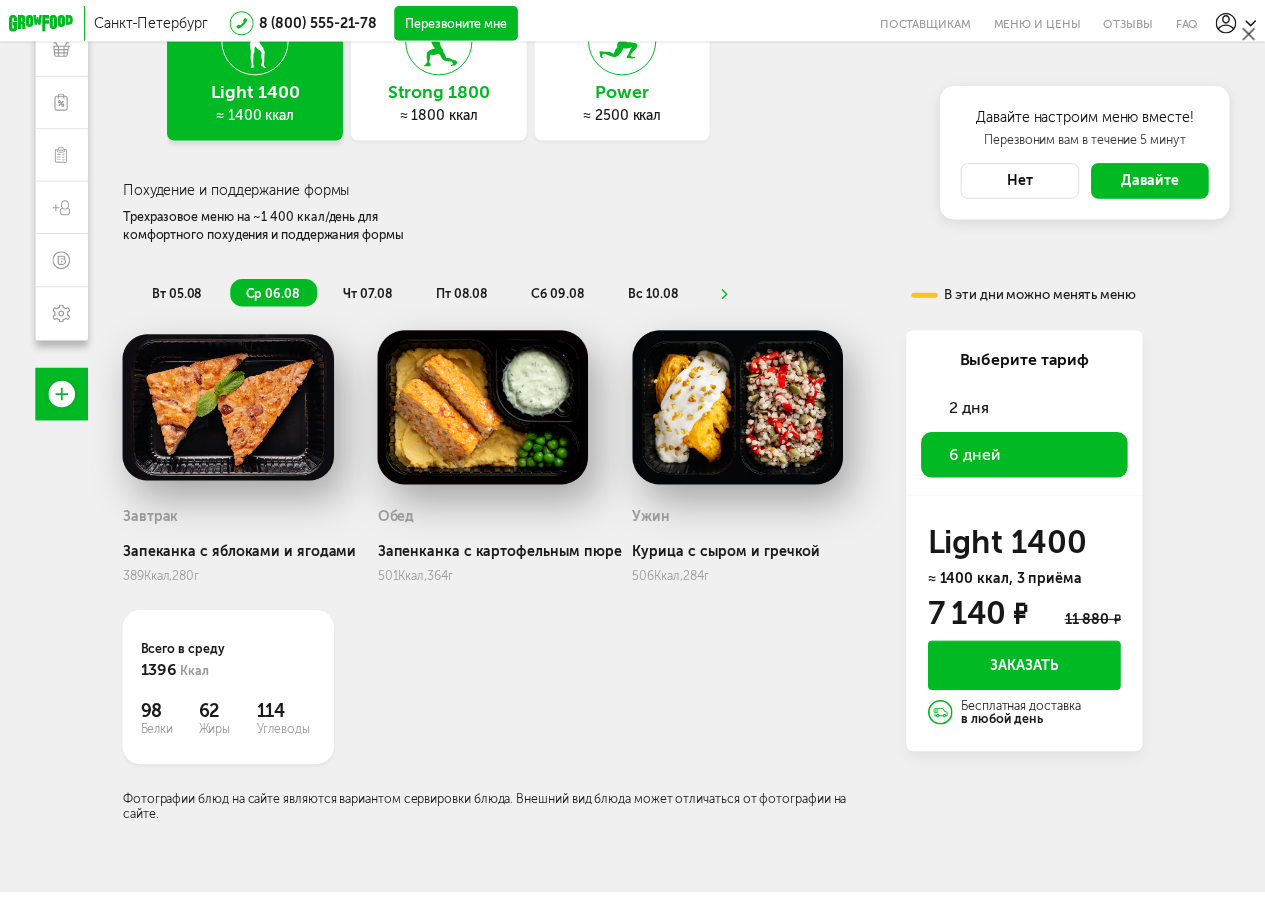 scroll, scrollTop: 0, scrollLeft: 0, axis: both 